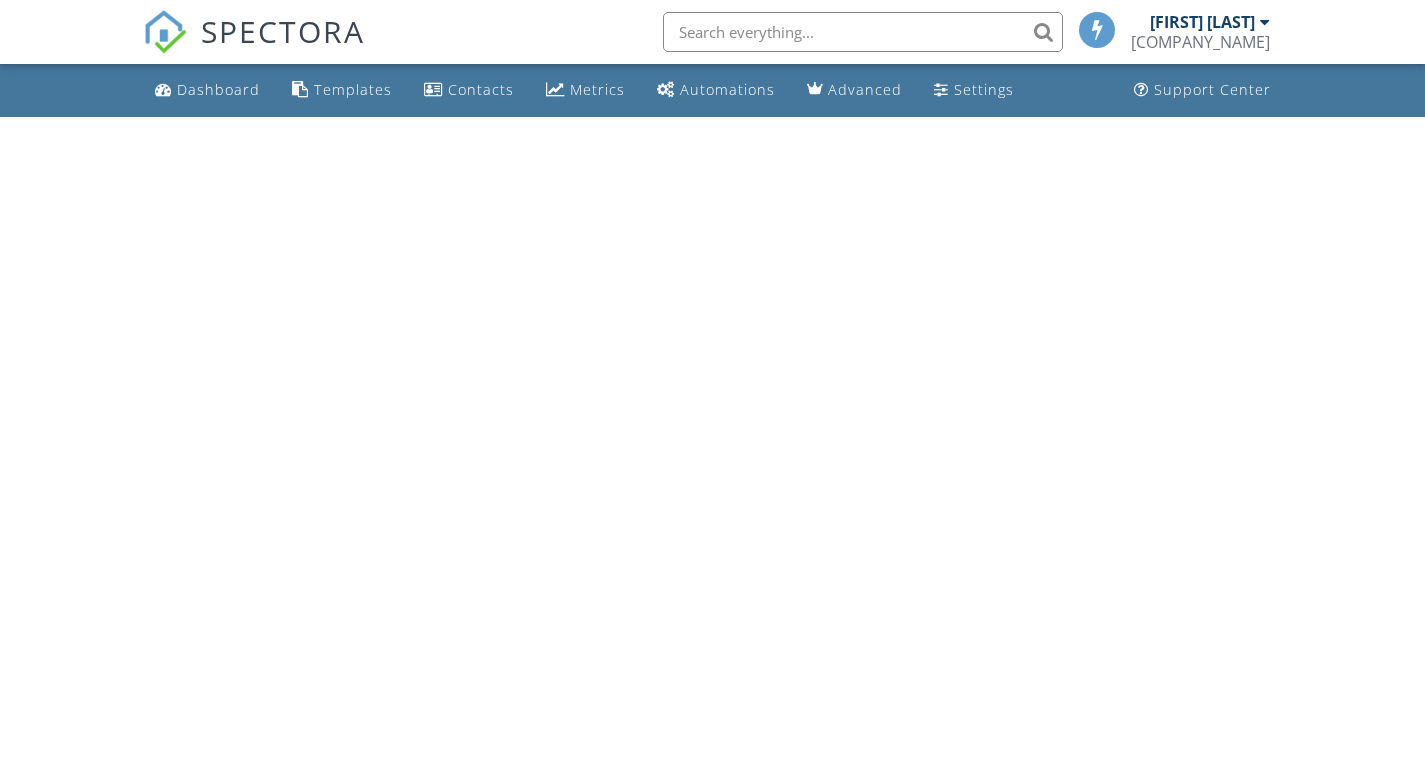 scroll, scrollTop: 0, scrollLeft: 0, axis: both 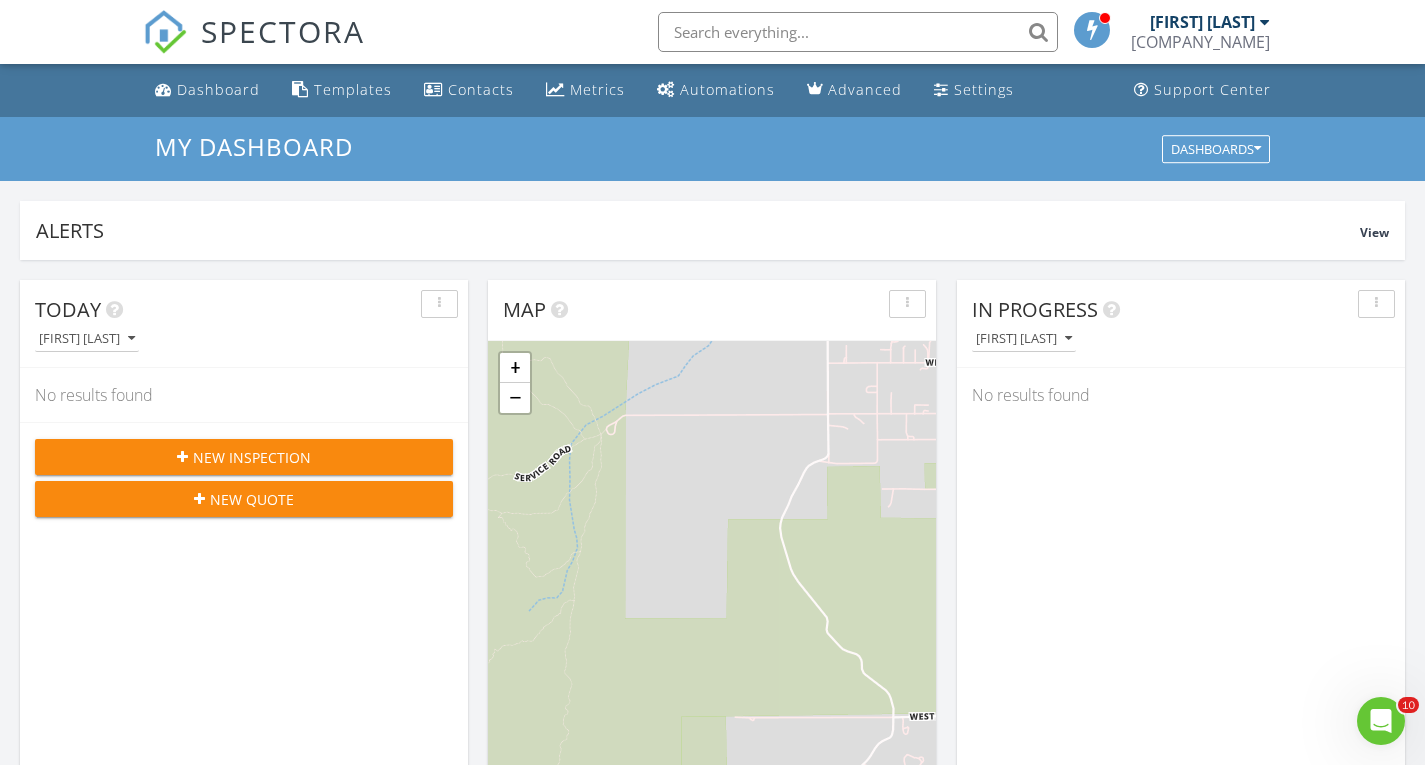 click on "New Inspection" at bounding box center (244, 457) 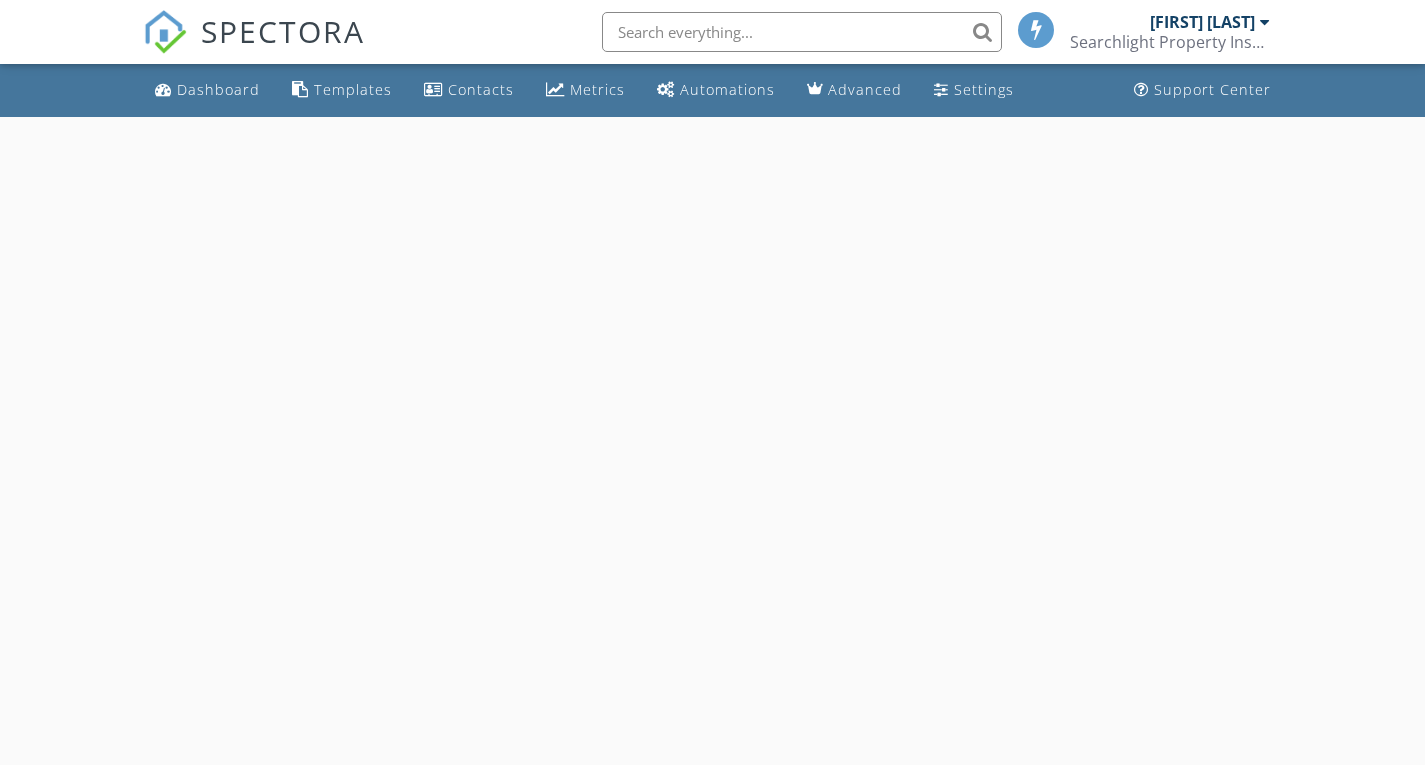 scroll, scrollTop: 0, scrollLeft: 0, axis: both 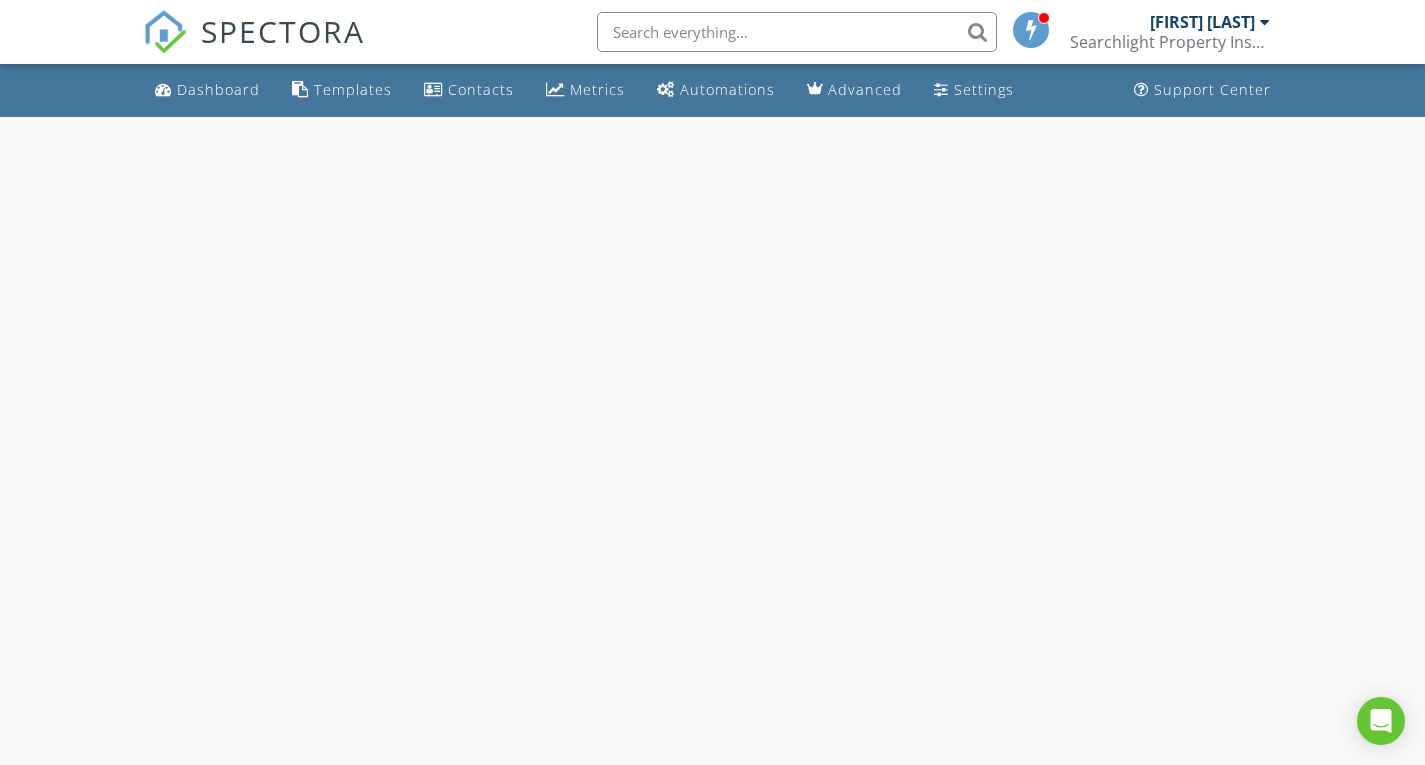 select on "7" 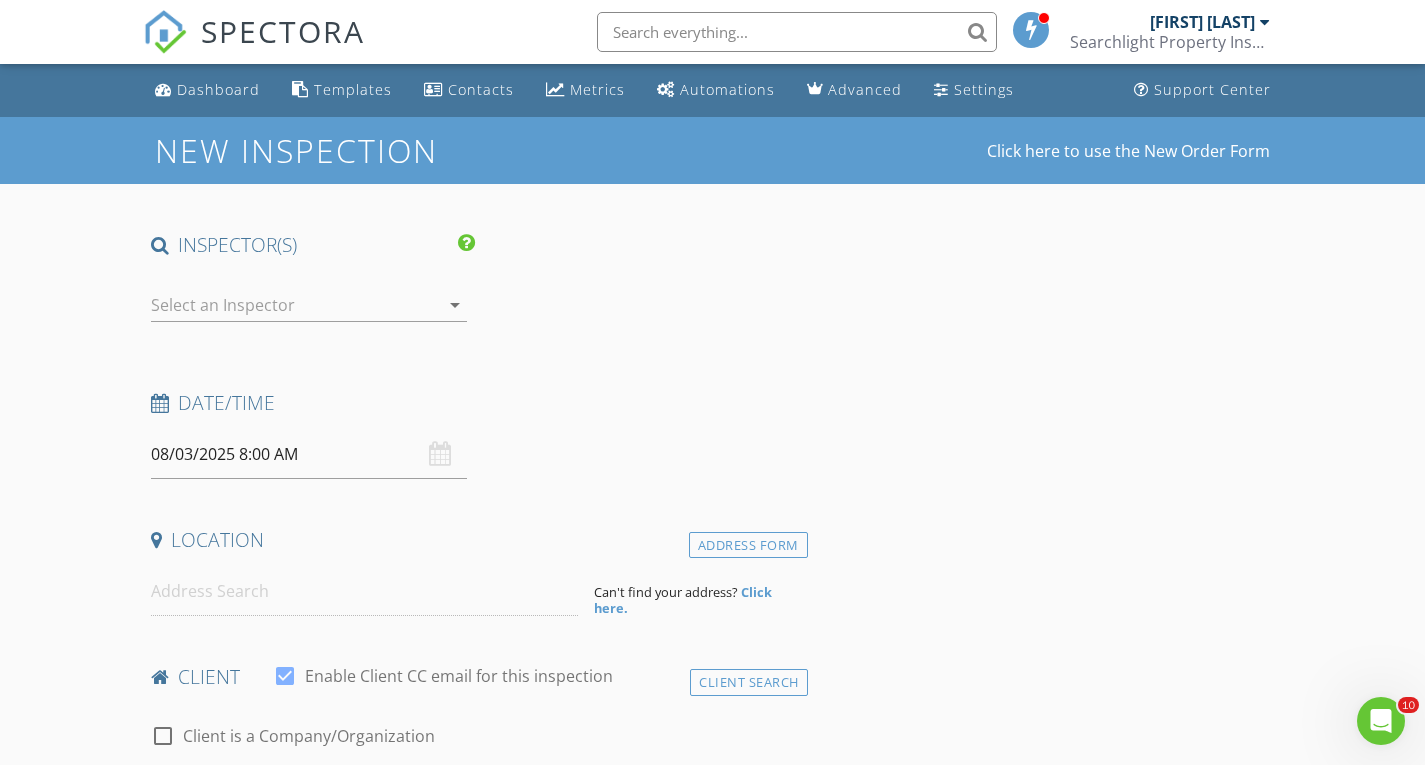 scroll, scrollTop: 0, scrollLeft: 0, axis: both 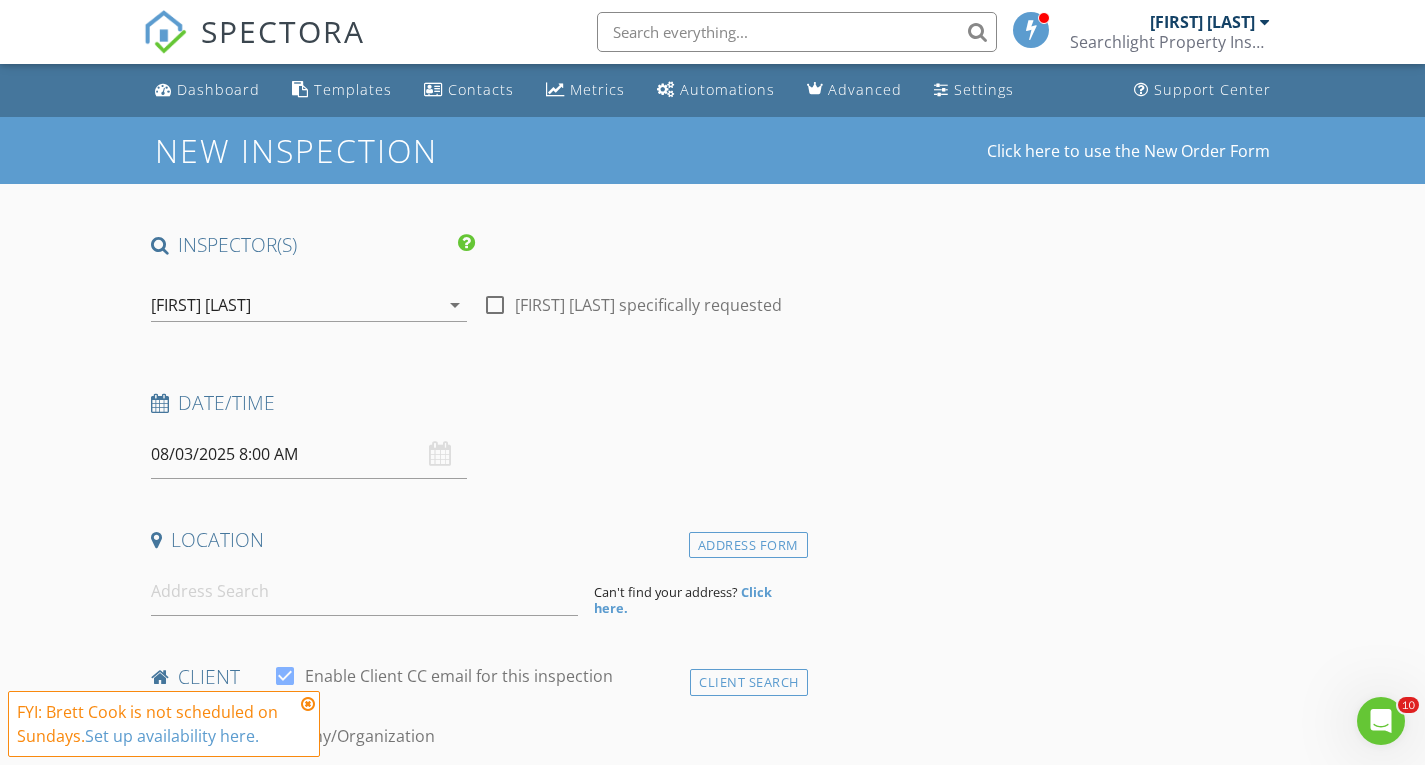click on "08/03/2025 8:00 AM" at bounding box center (309, 454) 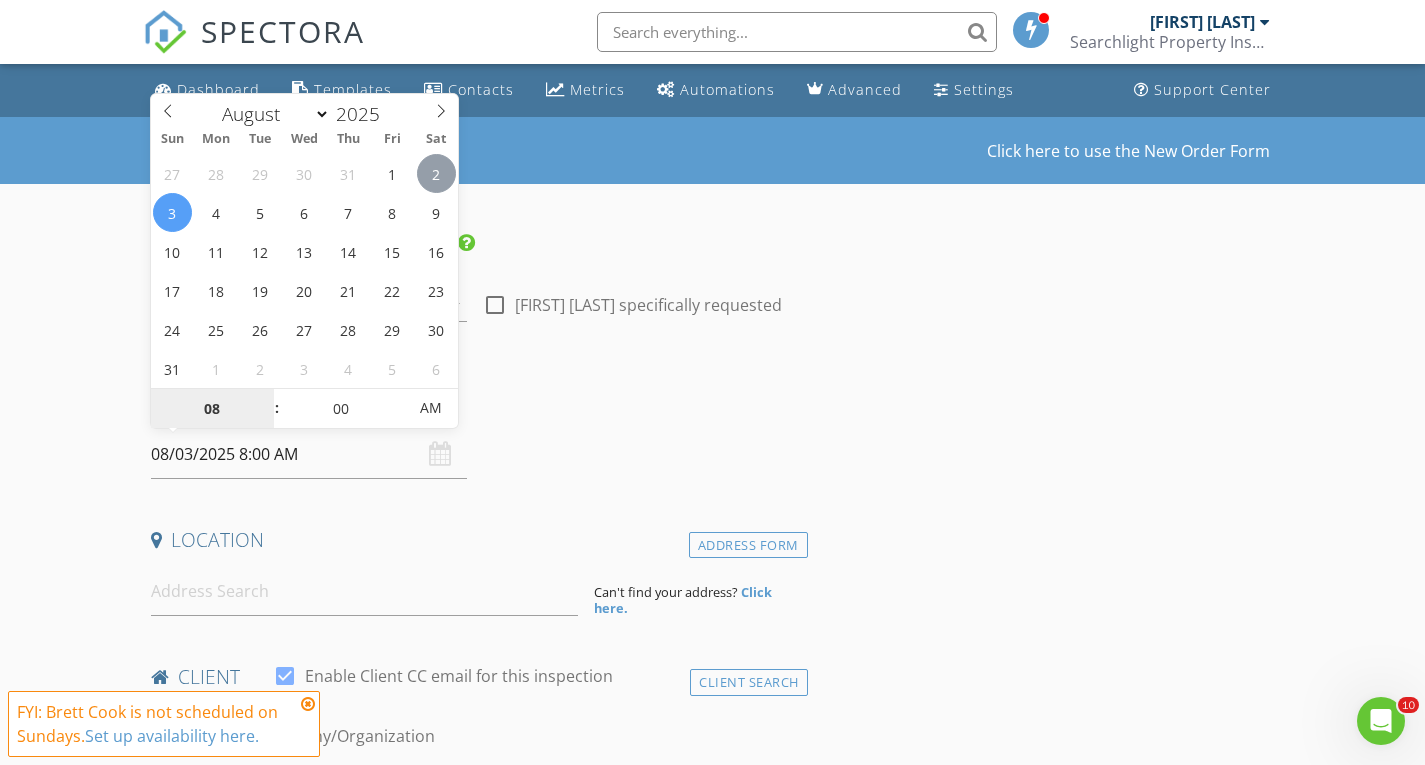 type on "08/02/2025 8:00 AM" 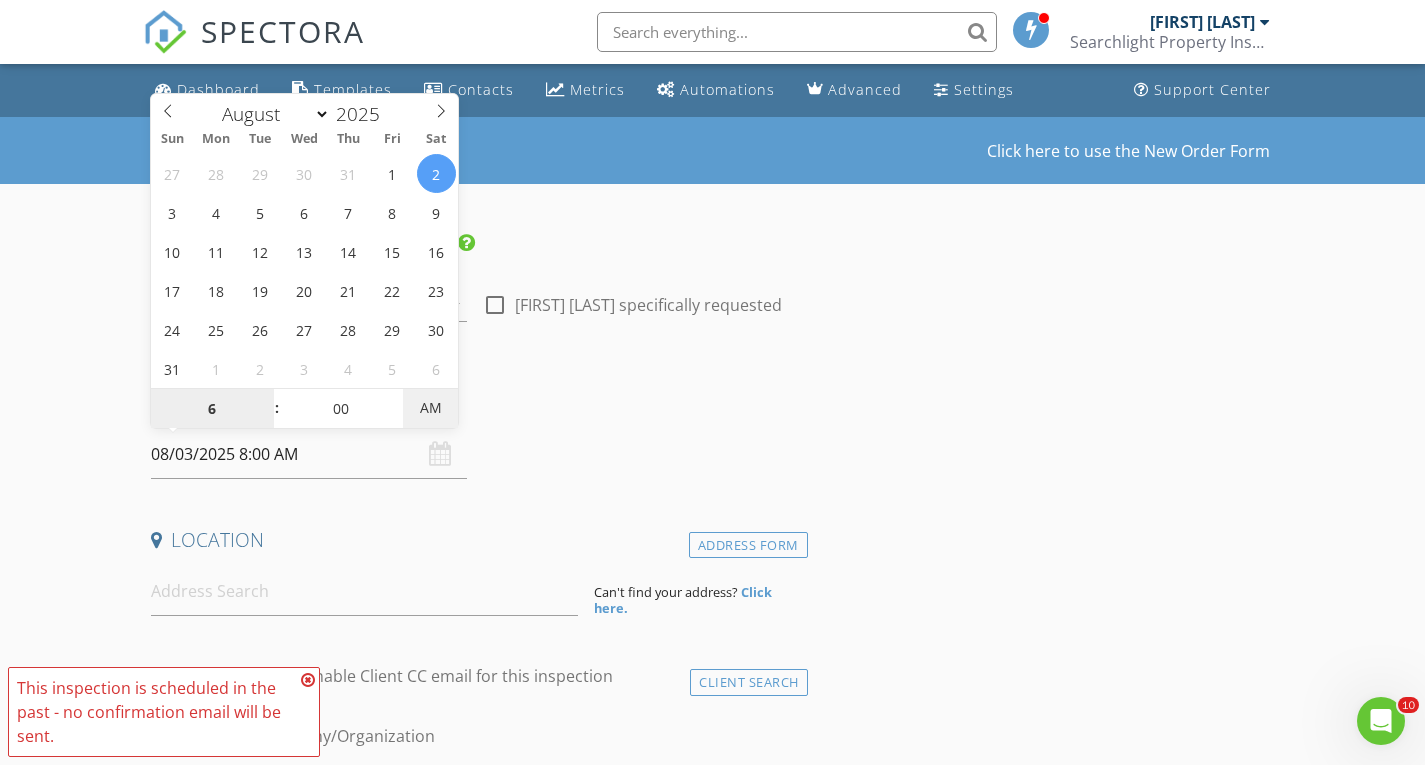 type on "06" 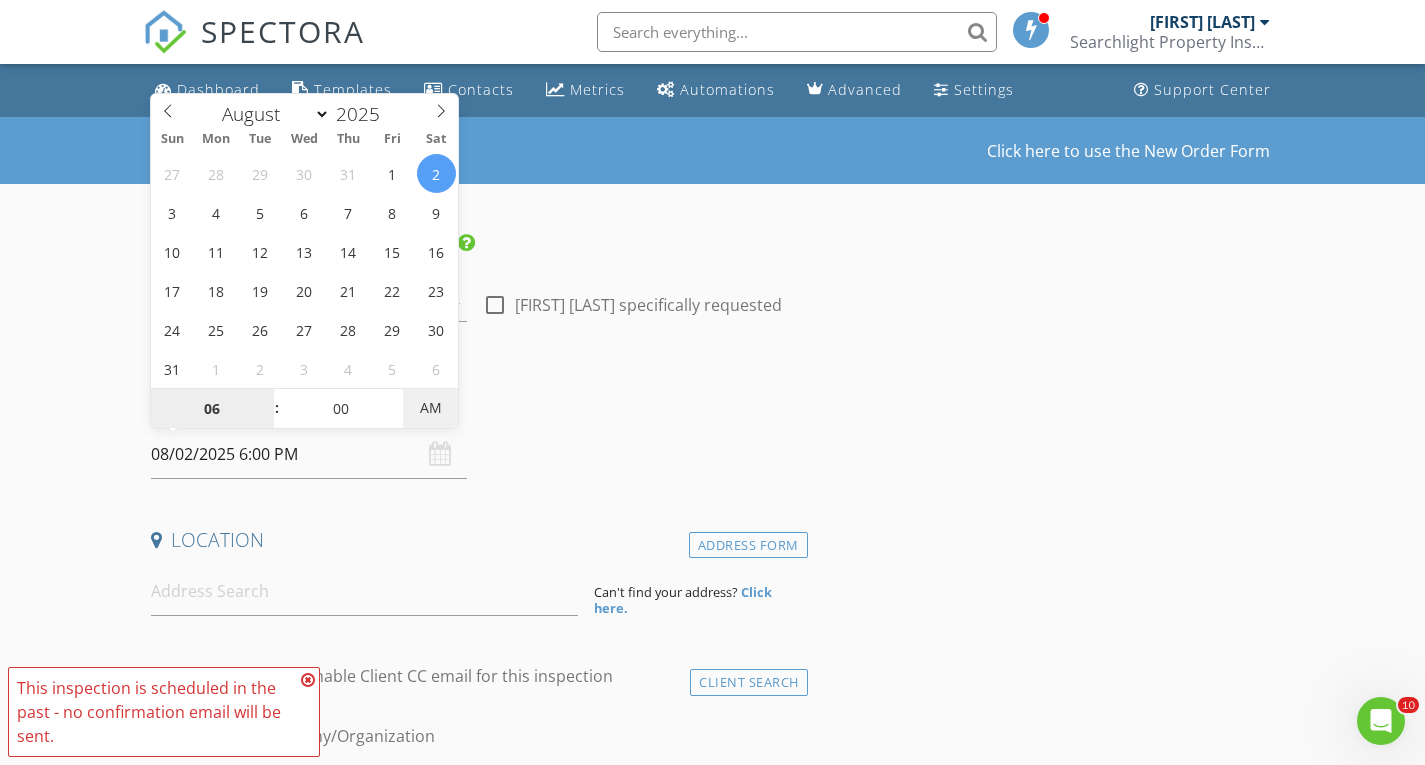 click on "AM" at bounding box center [430, 408] 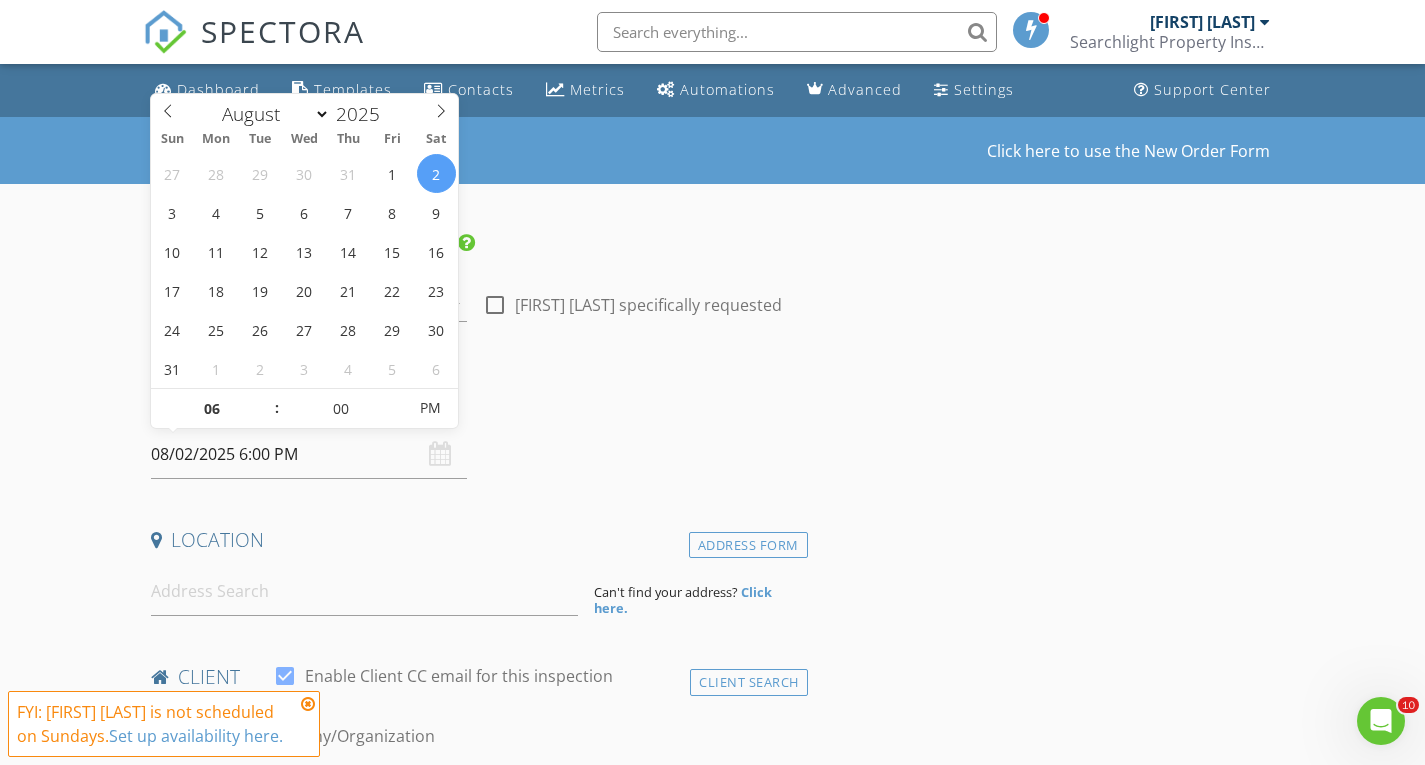 click on "Date/Time" at bounding box center [475, 403] 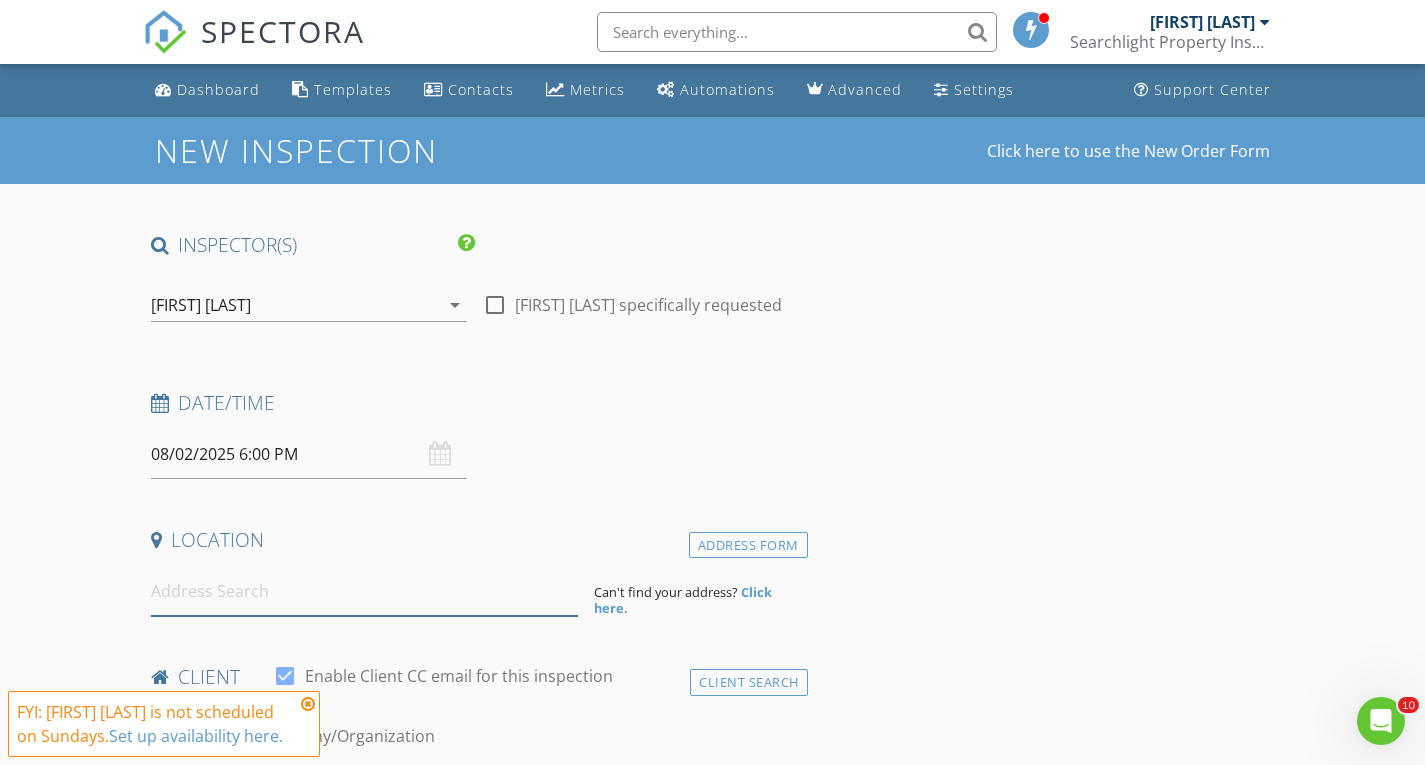 click at bounding box center (364, 591) 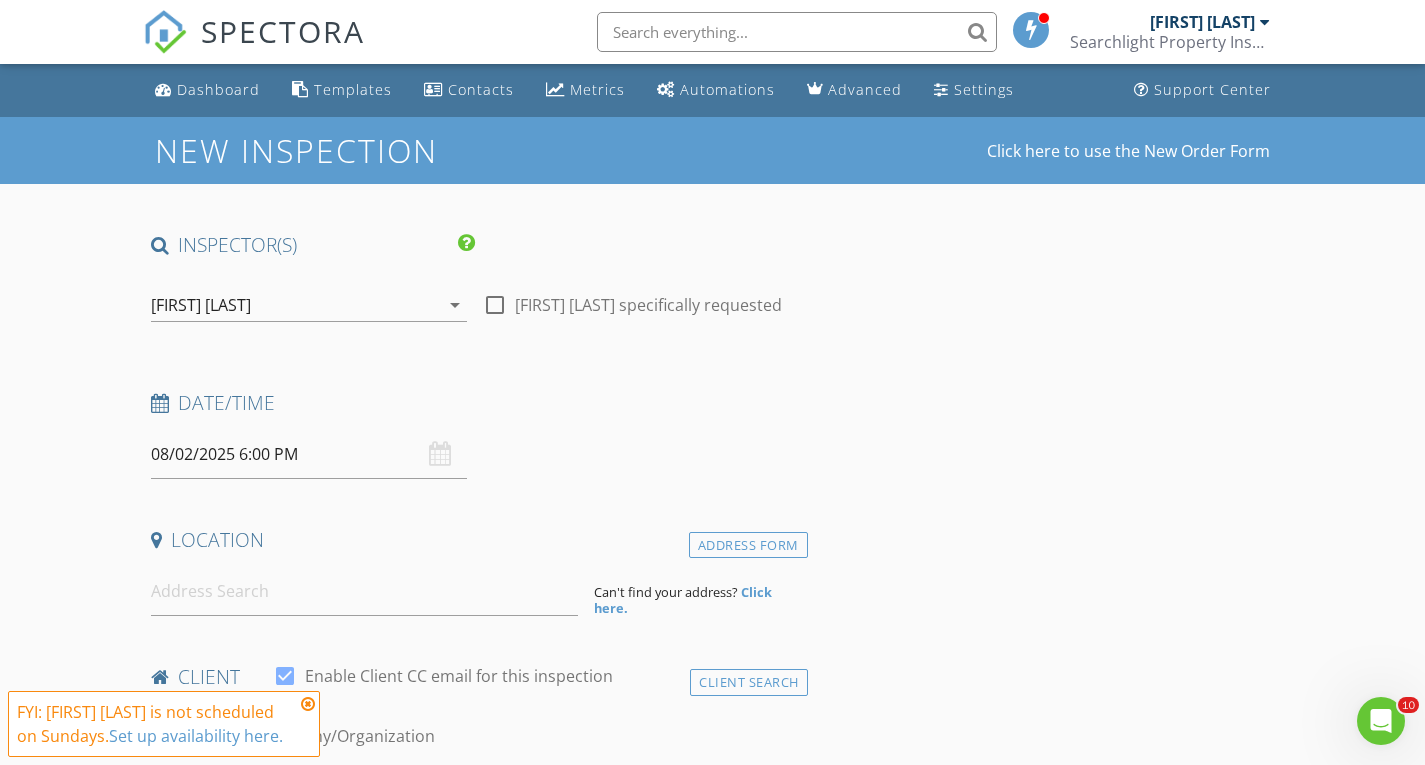 click on "08/02/2025 6:00 PM" at bounding box center [309, 454] 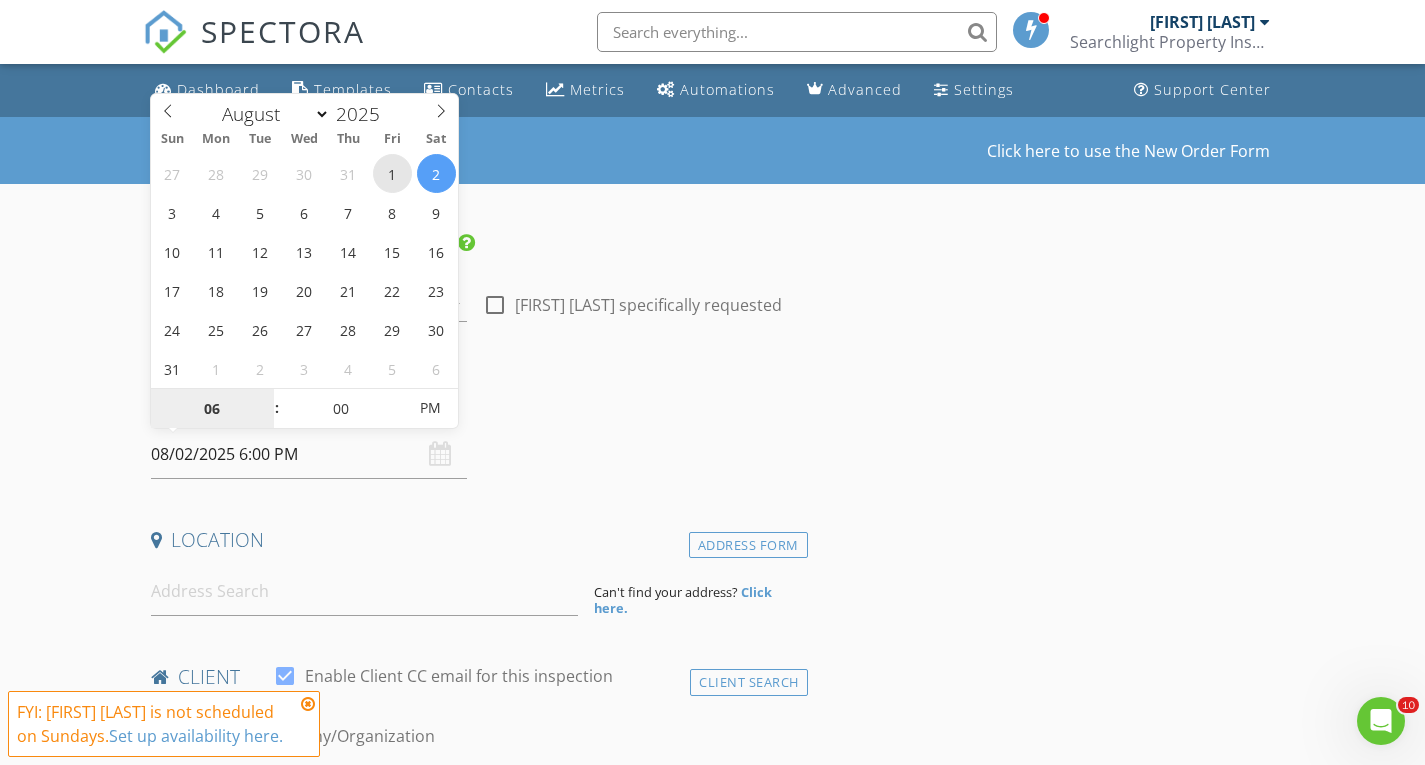 type on "[DATE] [TIME]" 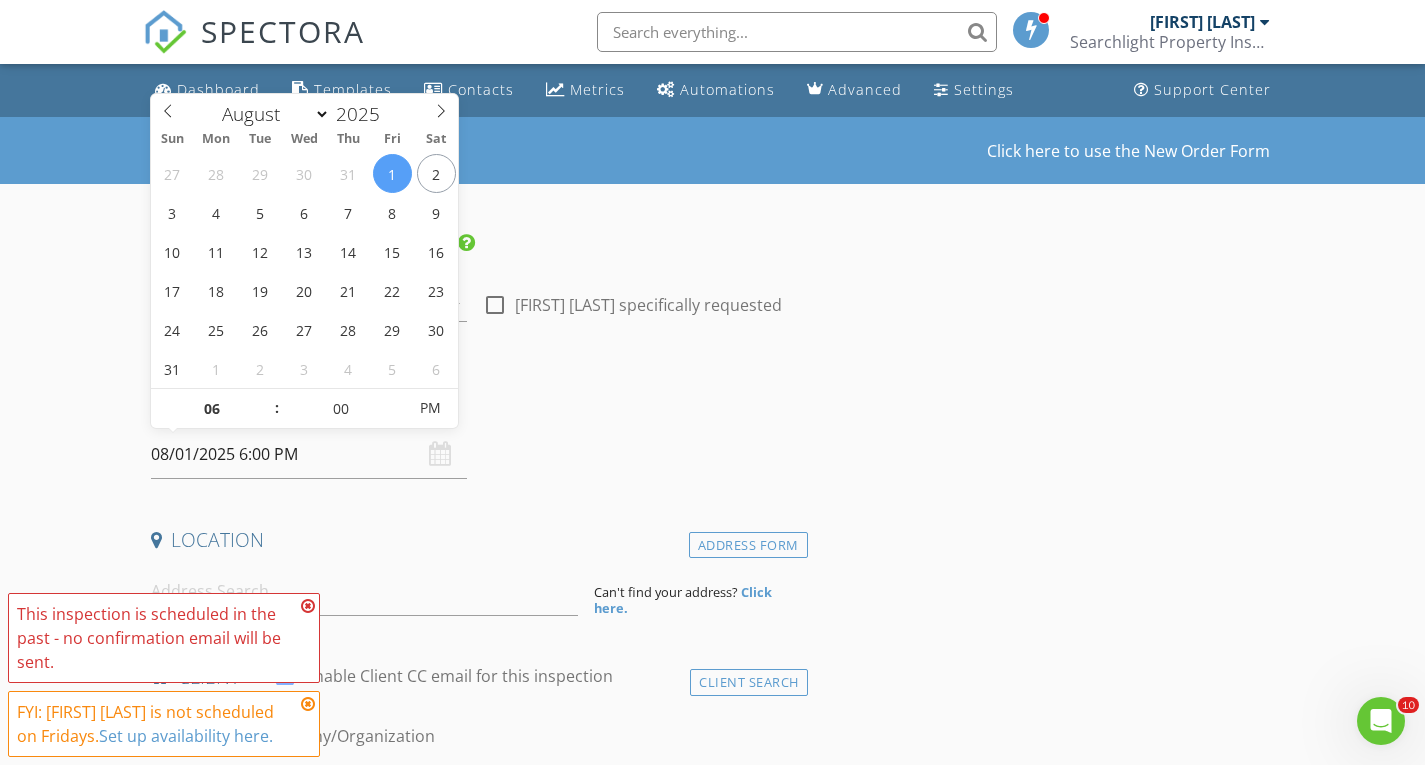 click on "INSPECTOR(S)
check_box   Brett Cook   PRIMARY   Brett Cook arrow_drop_down   check_box_outline_blank Brett Cook specifically requested
Date/Time
08/01/2025 6:00 PM
Location
Address Form       Can't find your address?   Click here.
client
check_box Enable Client CC email for this inspection   Client Search     check_box_outline_blank Client is a Company/Organization     First Name   Last Name   Email   CC Email   Phone           Notes   Private Notes
ADD ADDITIONAL client
SERVICES
check_box_outline_blank   Residential Inspection Up to 1100 sqft   Up to 1100sqft check_box_outline_blank   Residential Inspection  1101 - 1499 sqft   1101 - 1499 sqft check_box_outline_blank   Residential Inspection 1500 - 1999 sqft   1500 - 1999sqft check_box_outline_blank     2000 - 2499" at bounding box center (475, 1642) 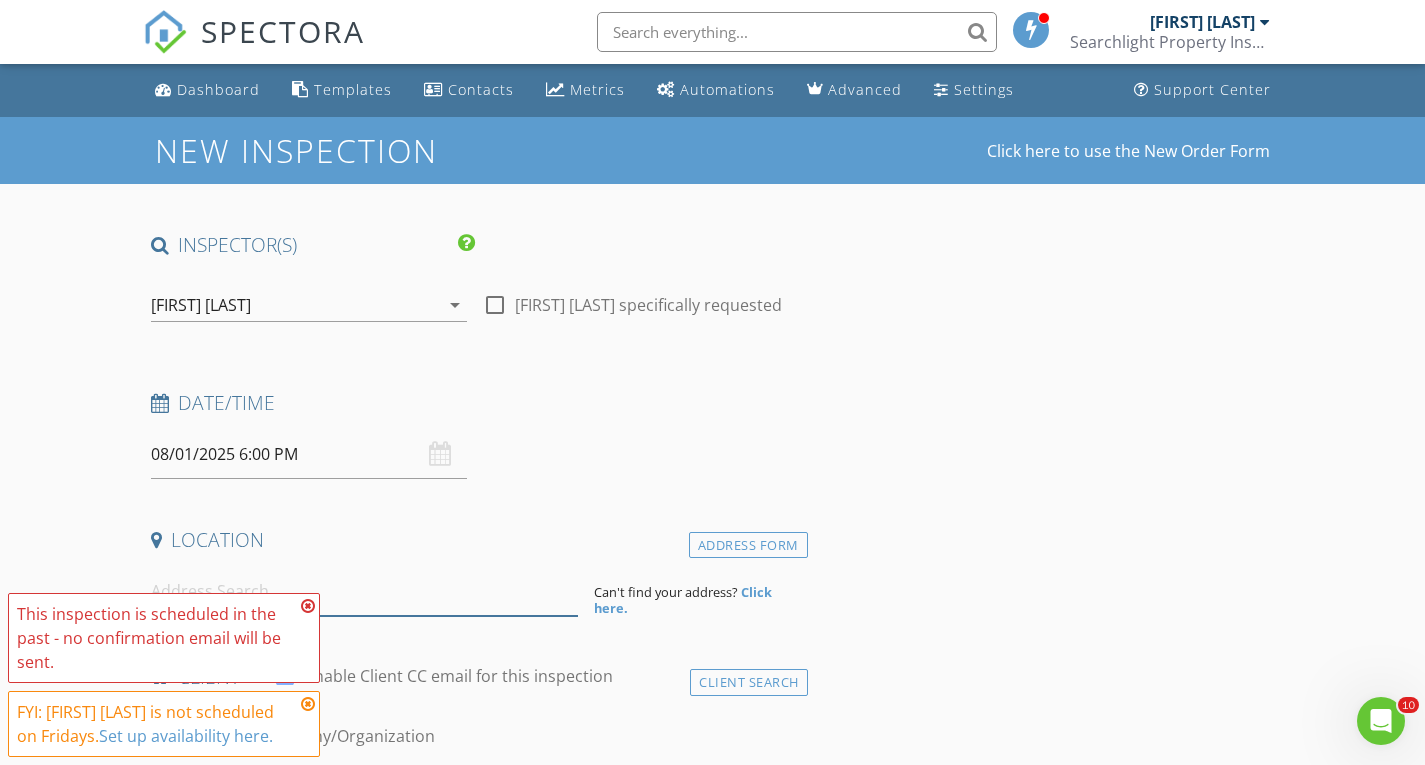 click at bounding box center (364, 591) 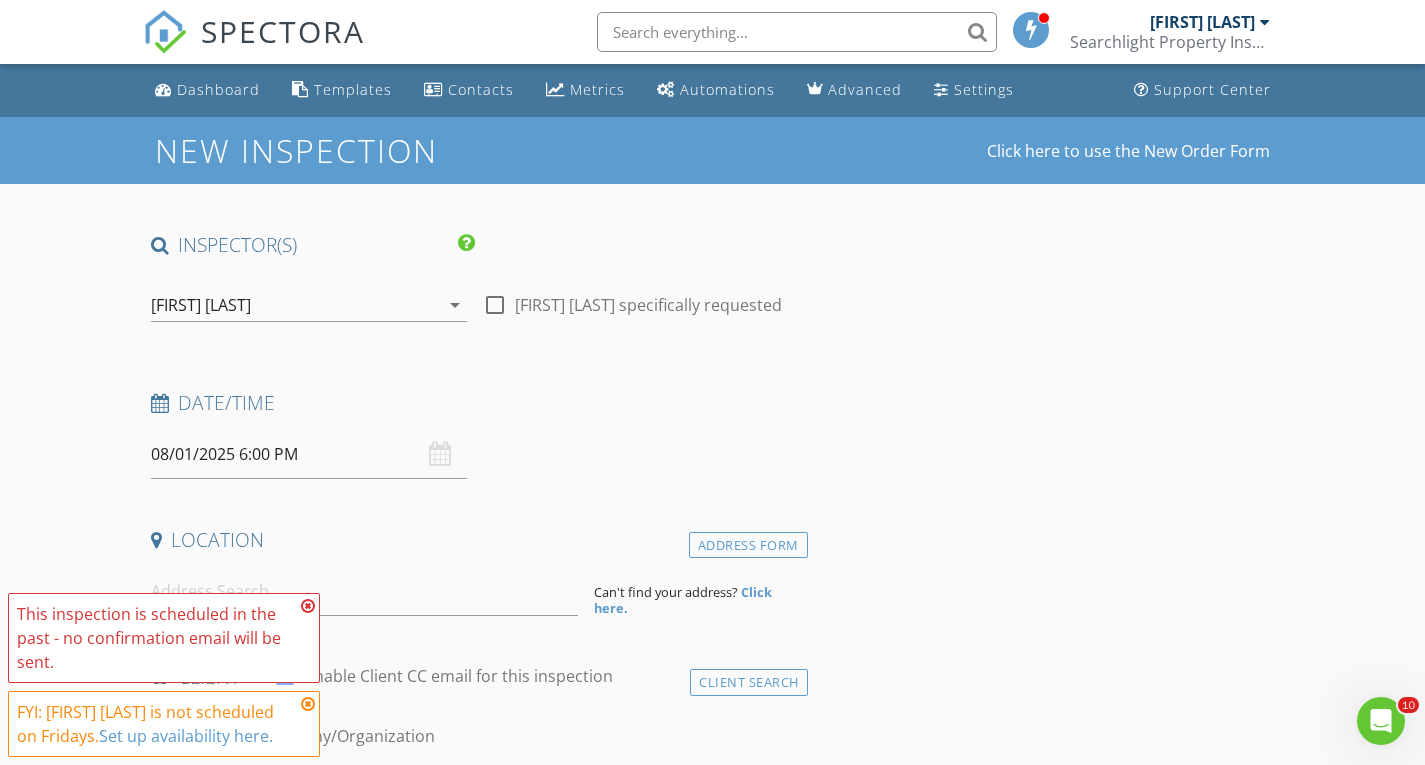 click on "This inspection is scheduled in the past - no confirmation email will be sent." at bounding box center [164, 638] 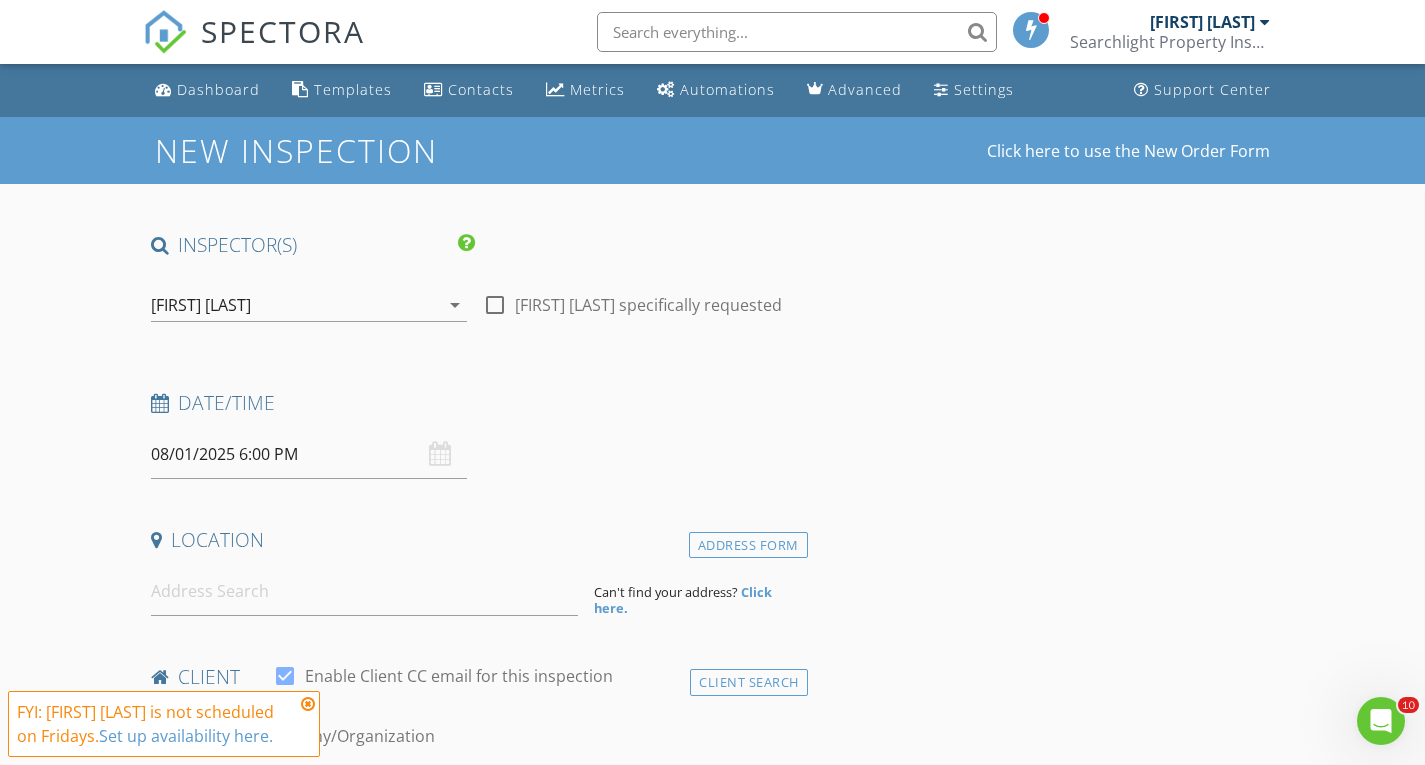 click at bounding box center [308, 704] 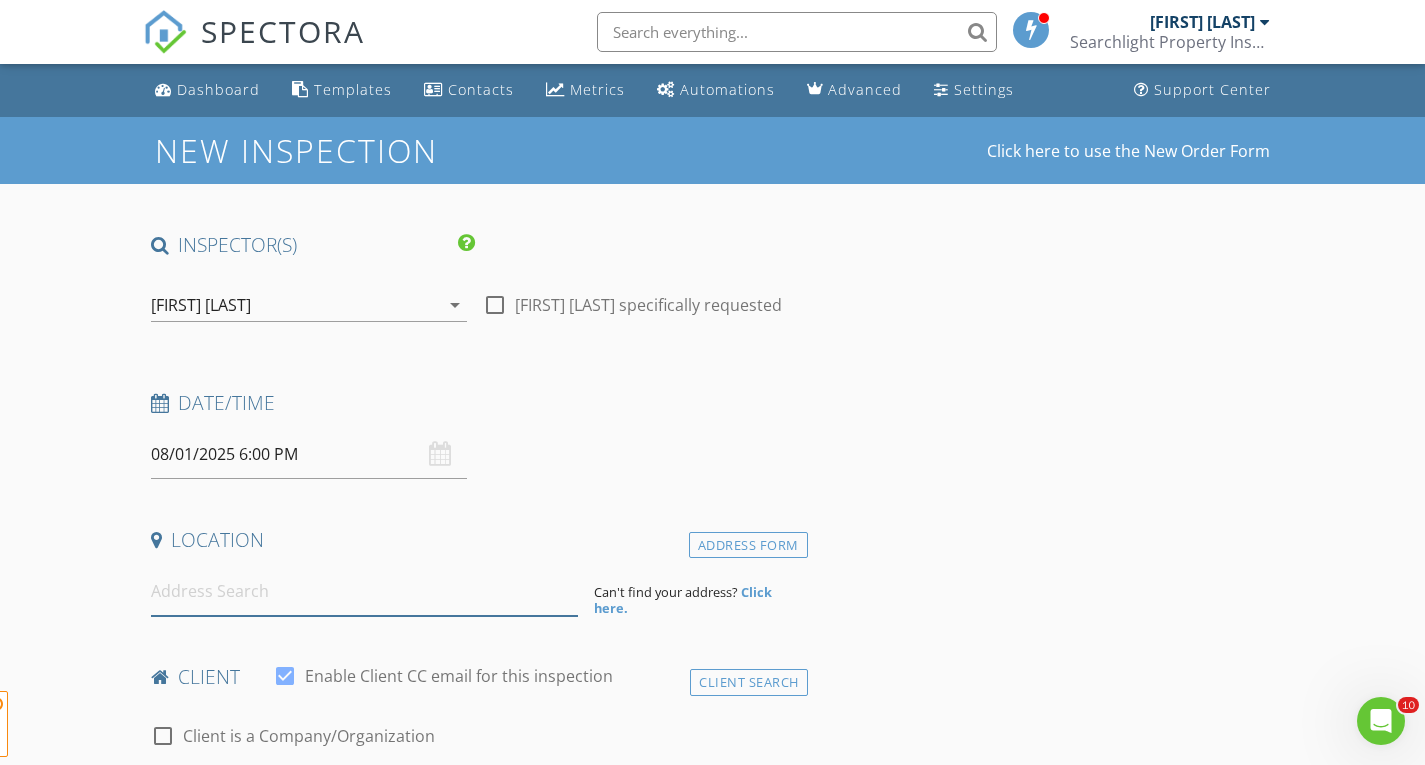 click at bounding box center [364, 591] 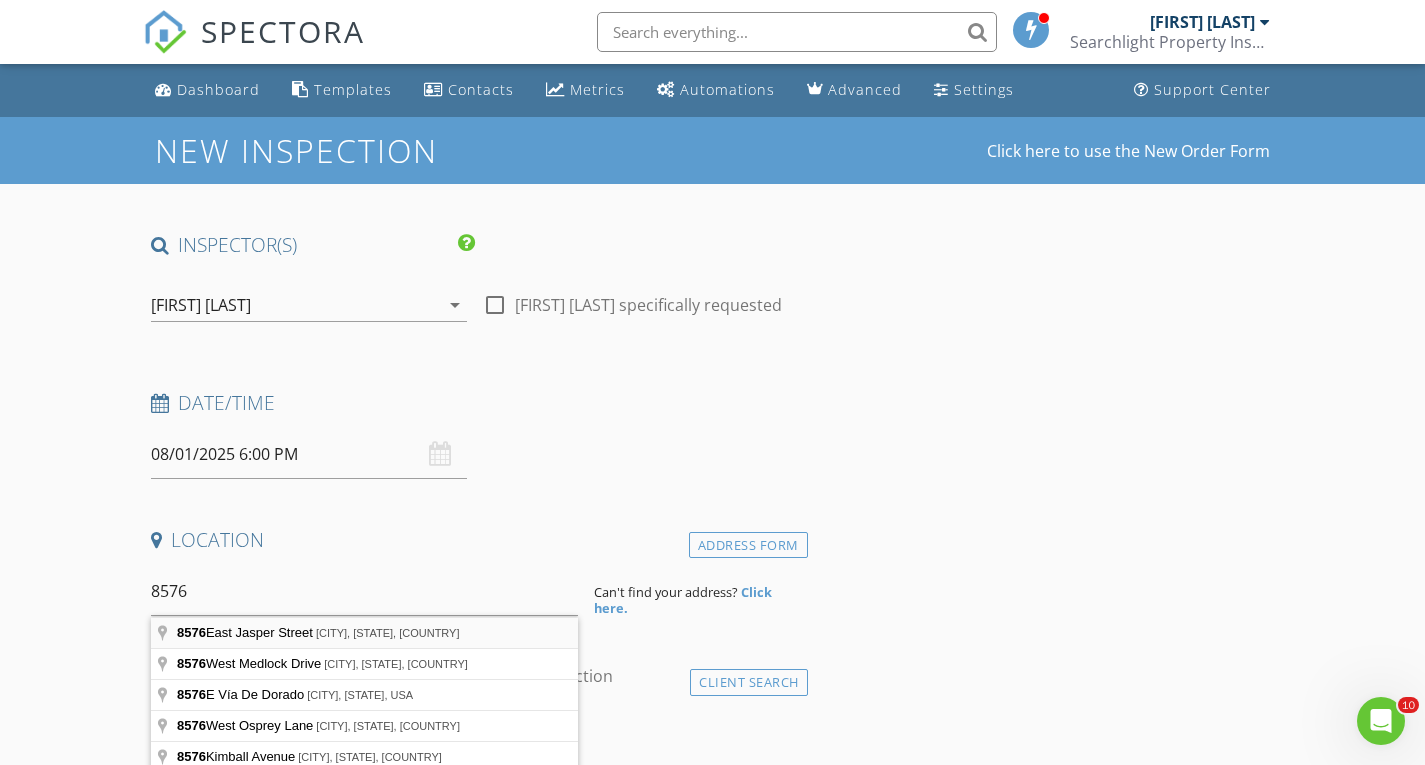type on "8576 East Jasper Street, Gold Canyon, AZ, USA" 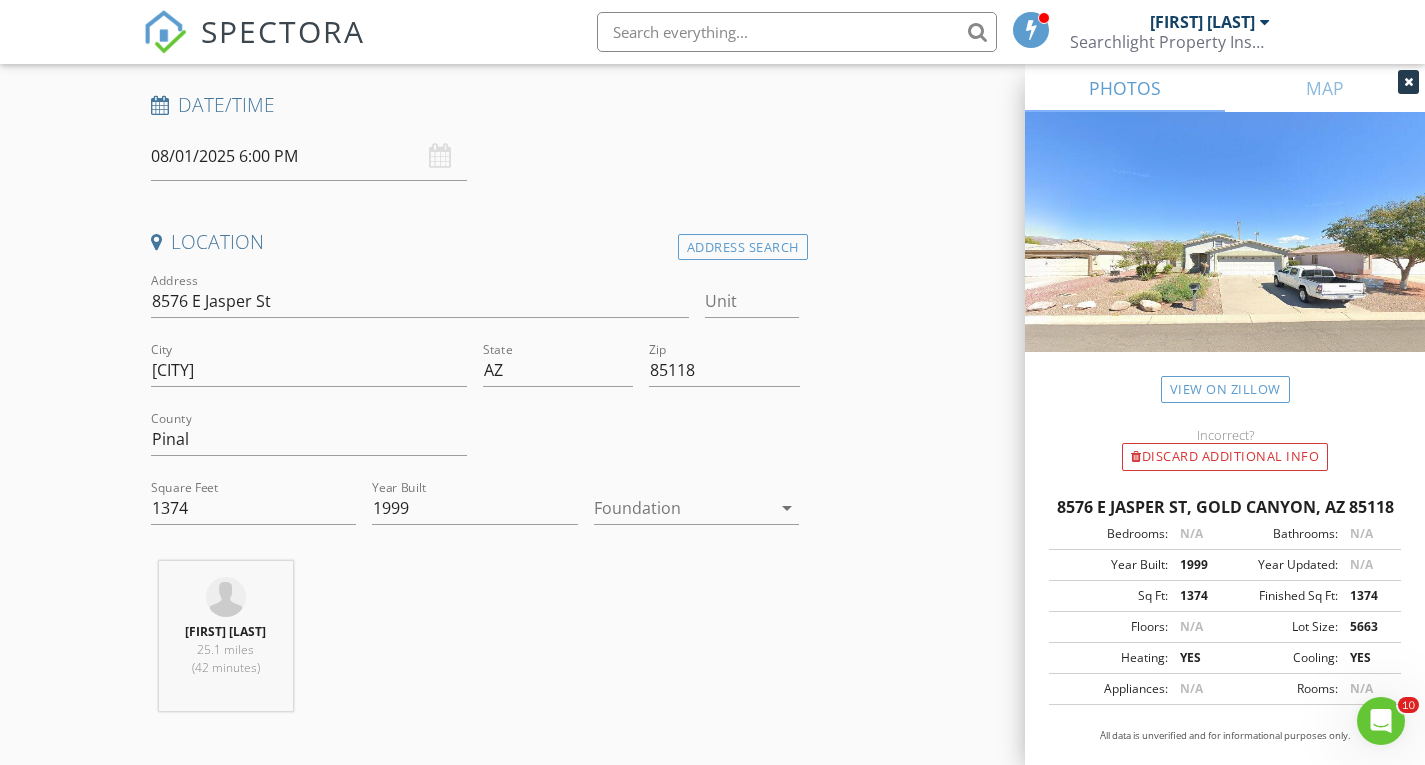 scroll, scrollTop: 300, scrollLeft: 0, axis: vertical 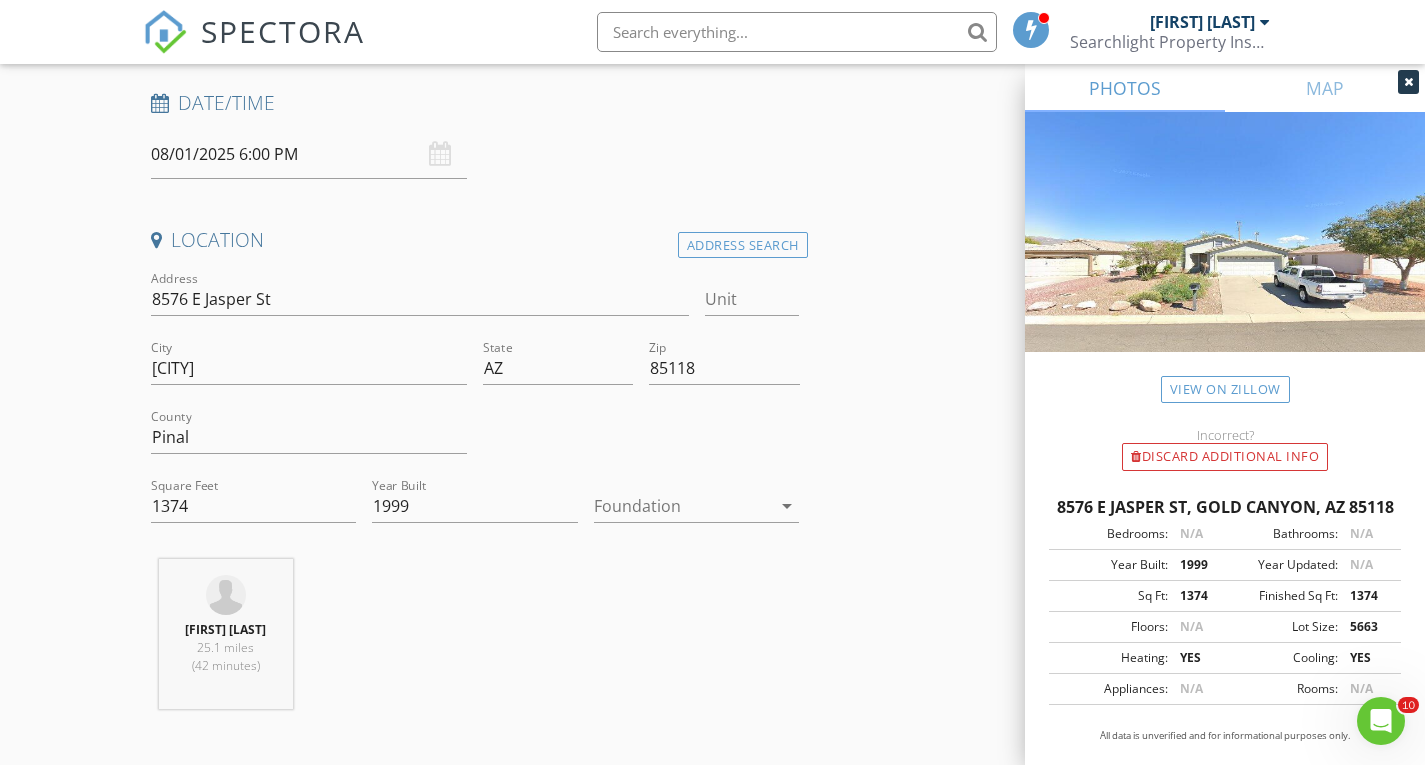 click at bounding box center [683, 506] 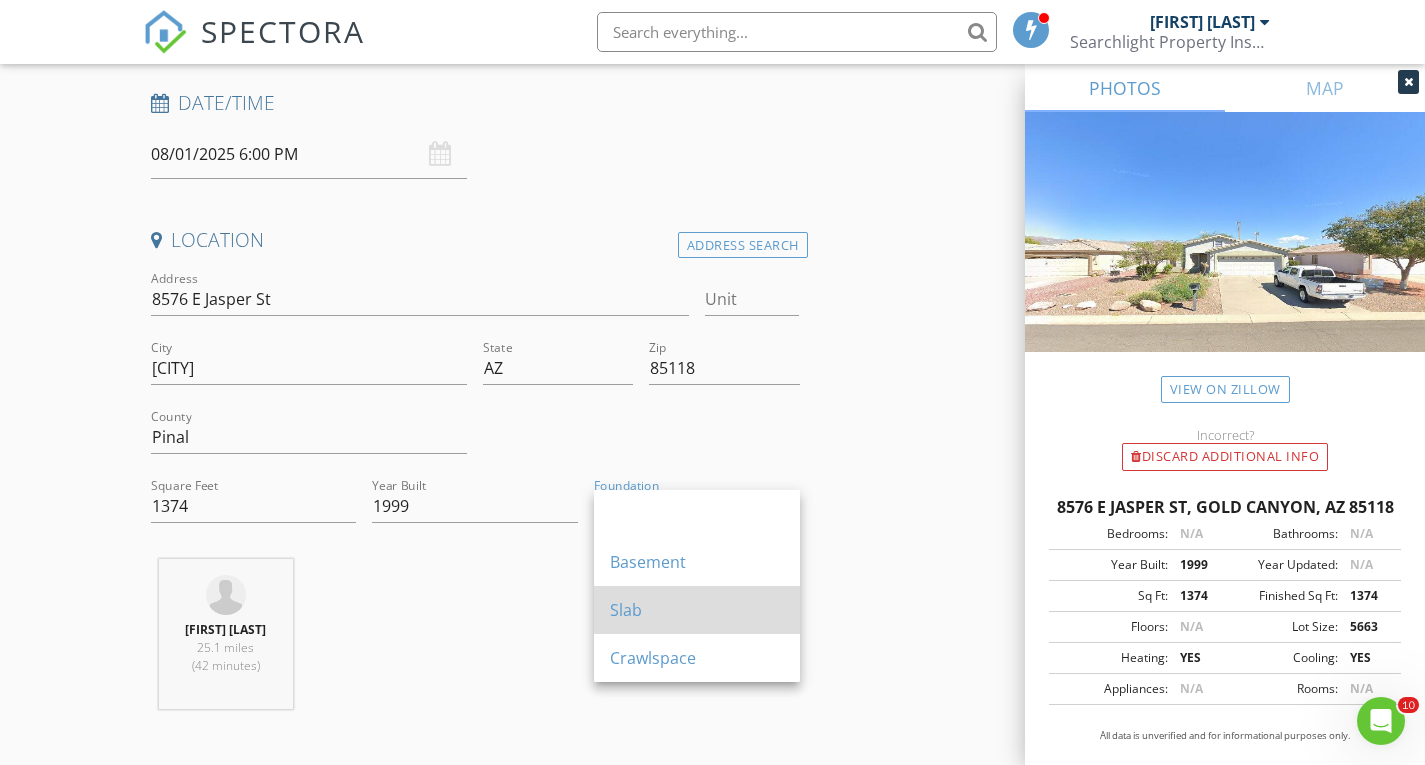 click on "Slab" at bounding box center [697, 610] 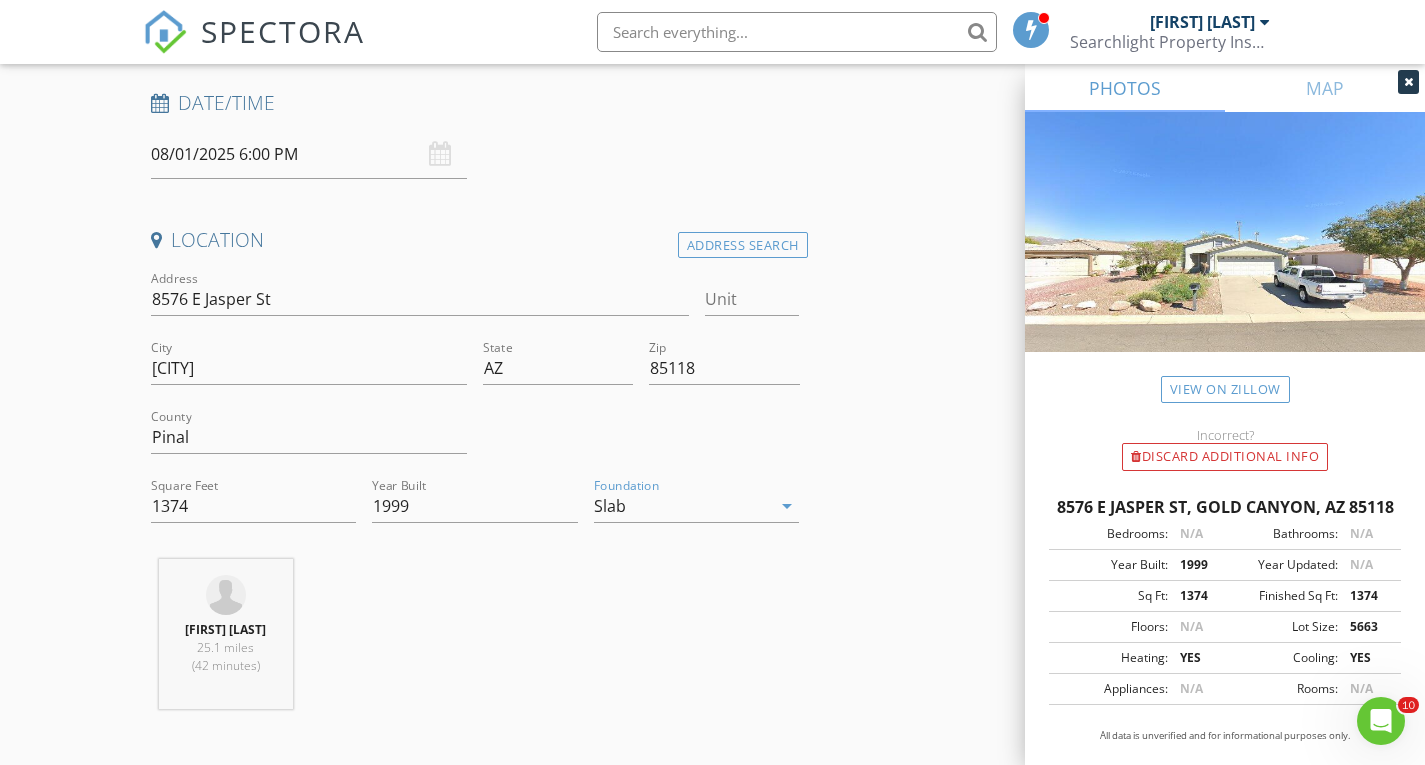 click on "INSPECTOR(S)
check_box   Brett Cook   PRIMARY   Brett Cook arrow_drop_down   check_box_outline_blank Brett Cook specifically requested
Date/Time
08/01/2025 6:00 PM
Location
Address Search       Address 8576 E Jasper St   Unit   City Gold Canyon   State AZ   Zip 85118   County Pinal     Square Feet 1374   Year Built 1999   Foundation Slab arrow_drop_down     Brett Cook     25.1 miles     (42 minutes)
client
check_box Enable Client CC email for this inspection   Client Search     check_box_outline_blank Client is a Company/Organization     First Name   Last Name   Email   CC Email   Phone           Notes   Private Notes
ADD ADDITIONAL client
SERVICES
check_box_outline_blank   Residential Inspection Up to 1100 sqft   Up to 1100sqft check_box_outline_blank     1101 - 1499 sqft" at bounding box center (713, 1605) 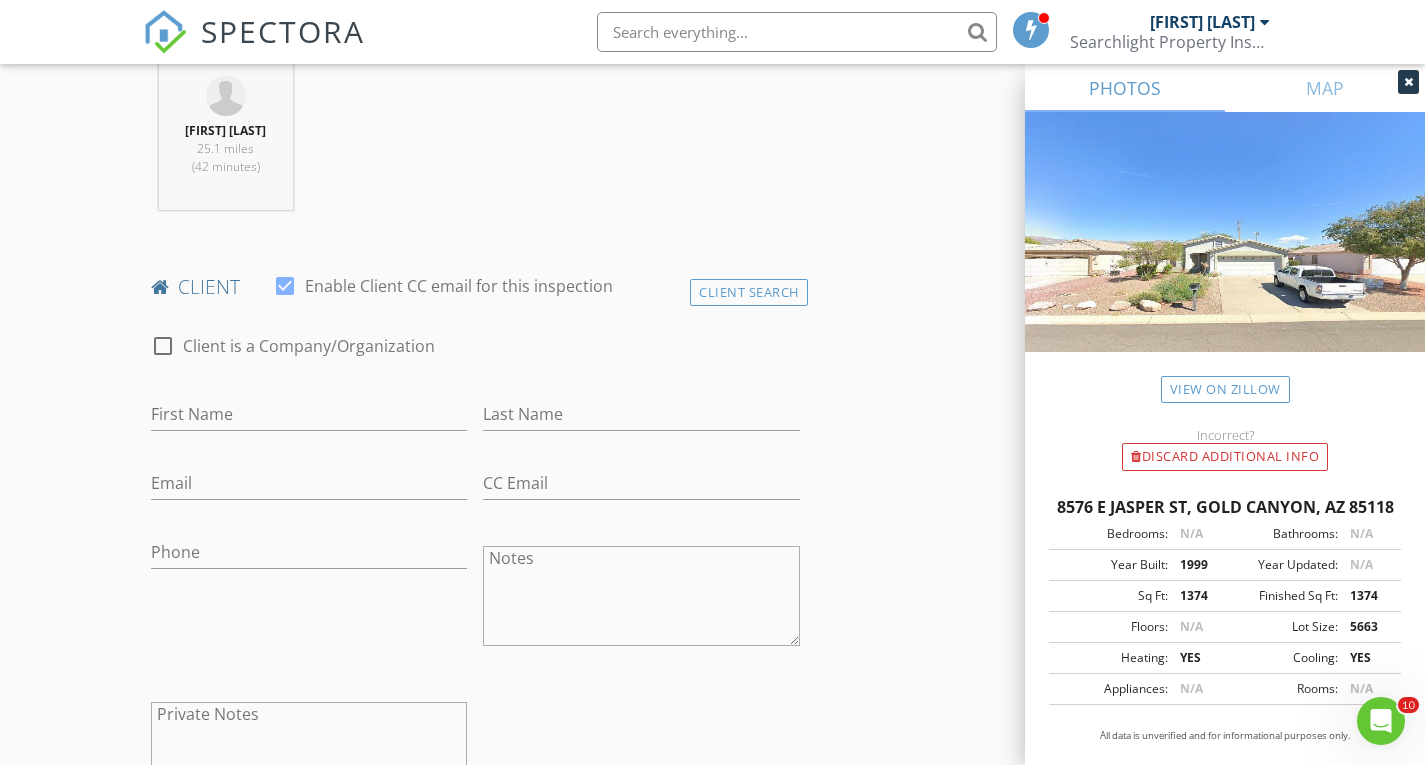 scroll, scrollTop: 800, scrollLeft: 0, axis: vertical 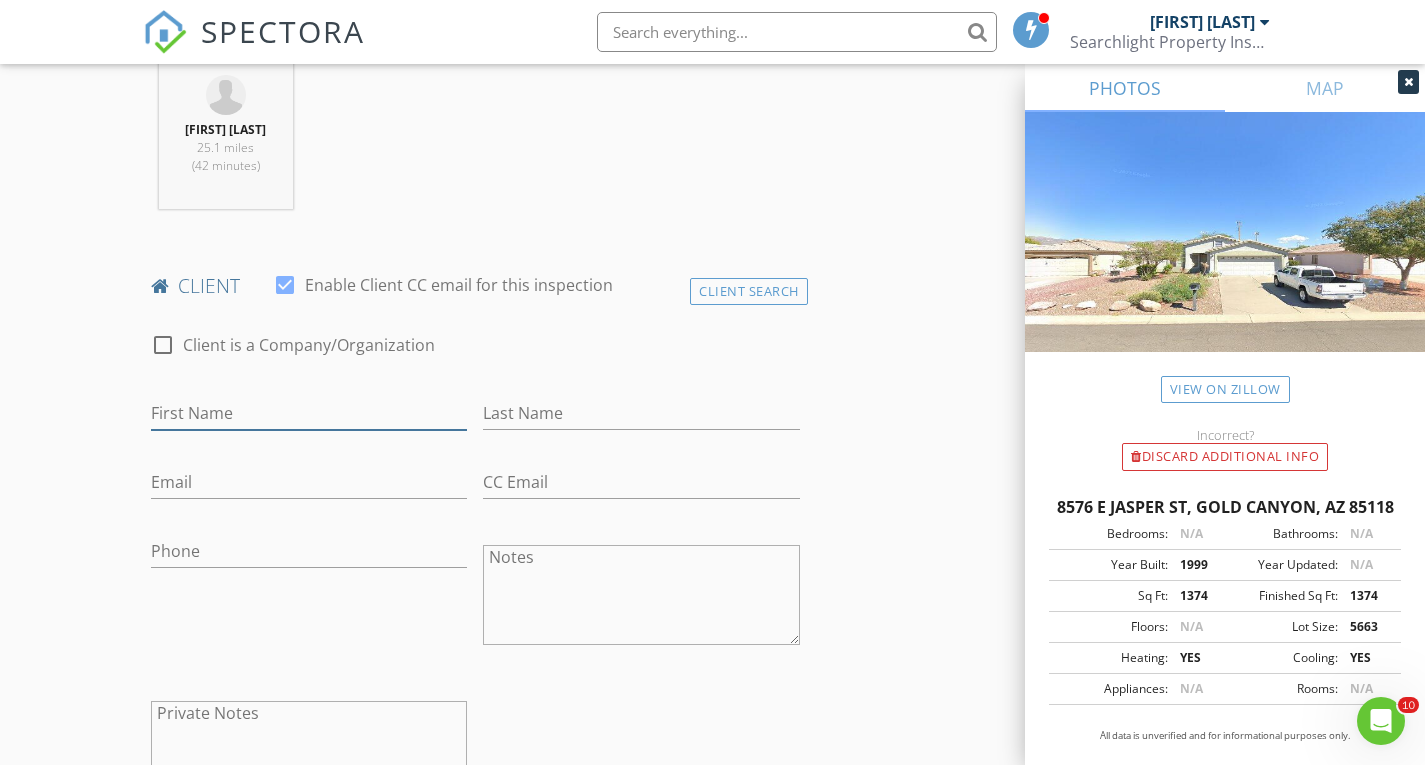 click on "First Name" at bounding box center [309, 413] 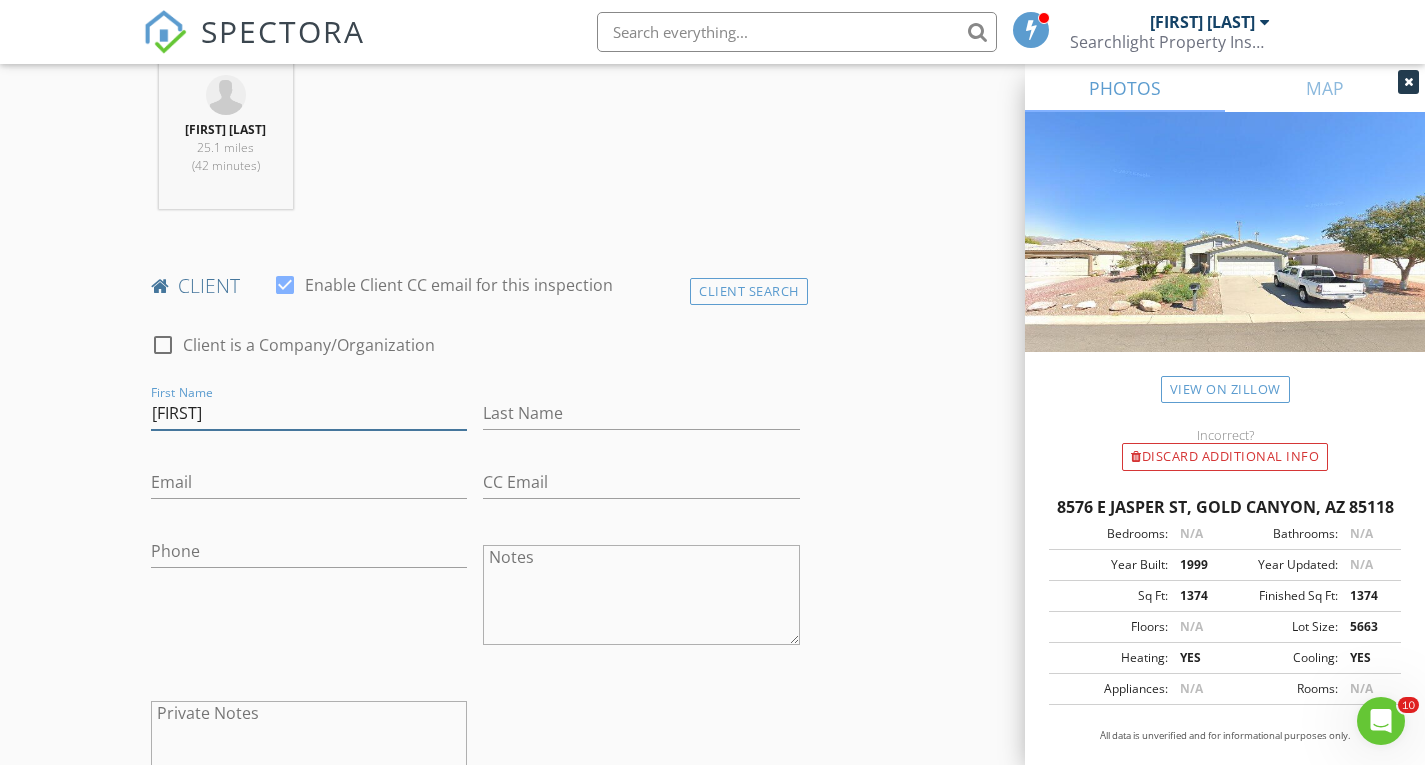 type on "[FIRST]" 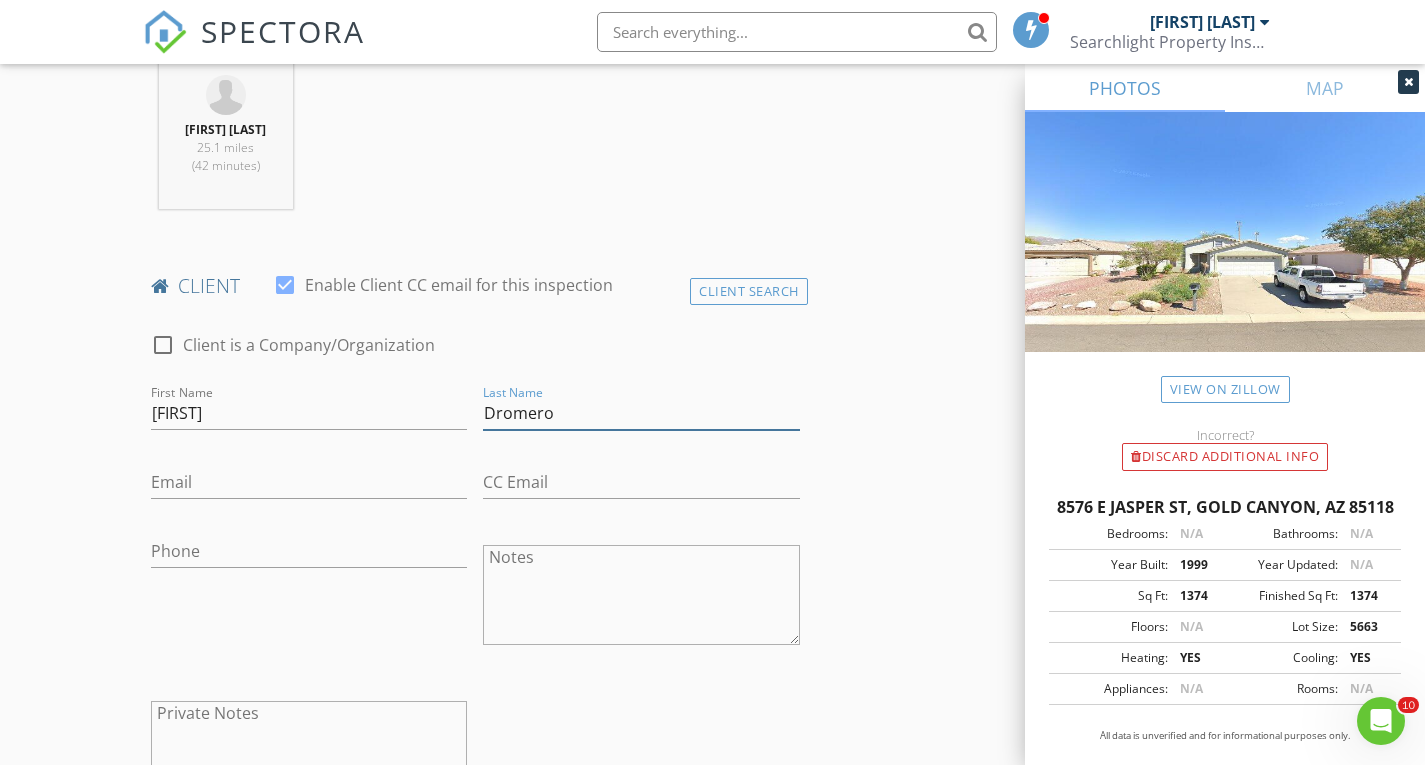 type on "Dromero" 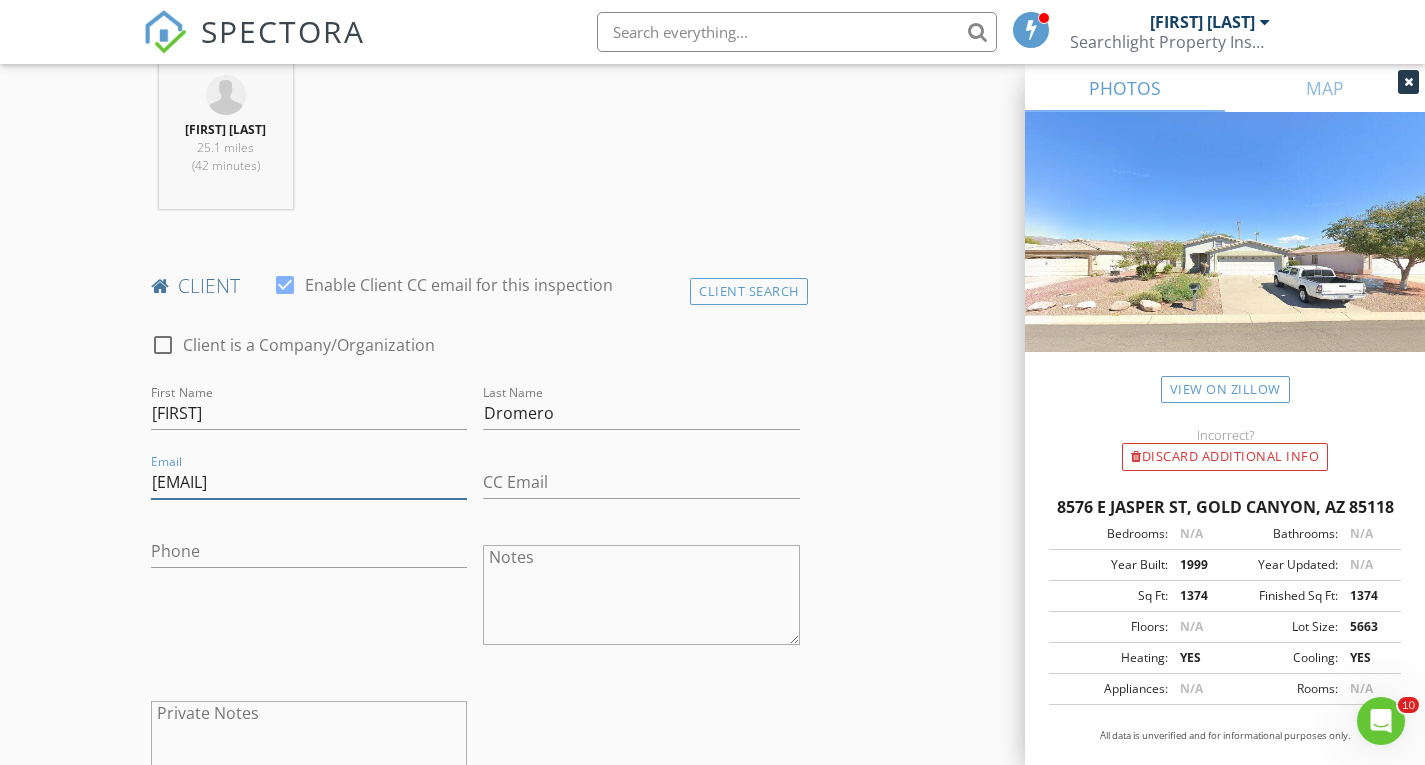 type on "[EMAIL]" 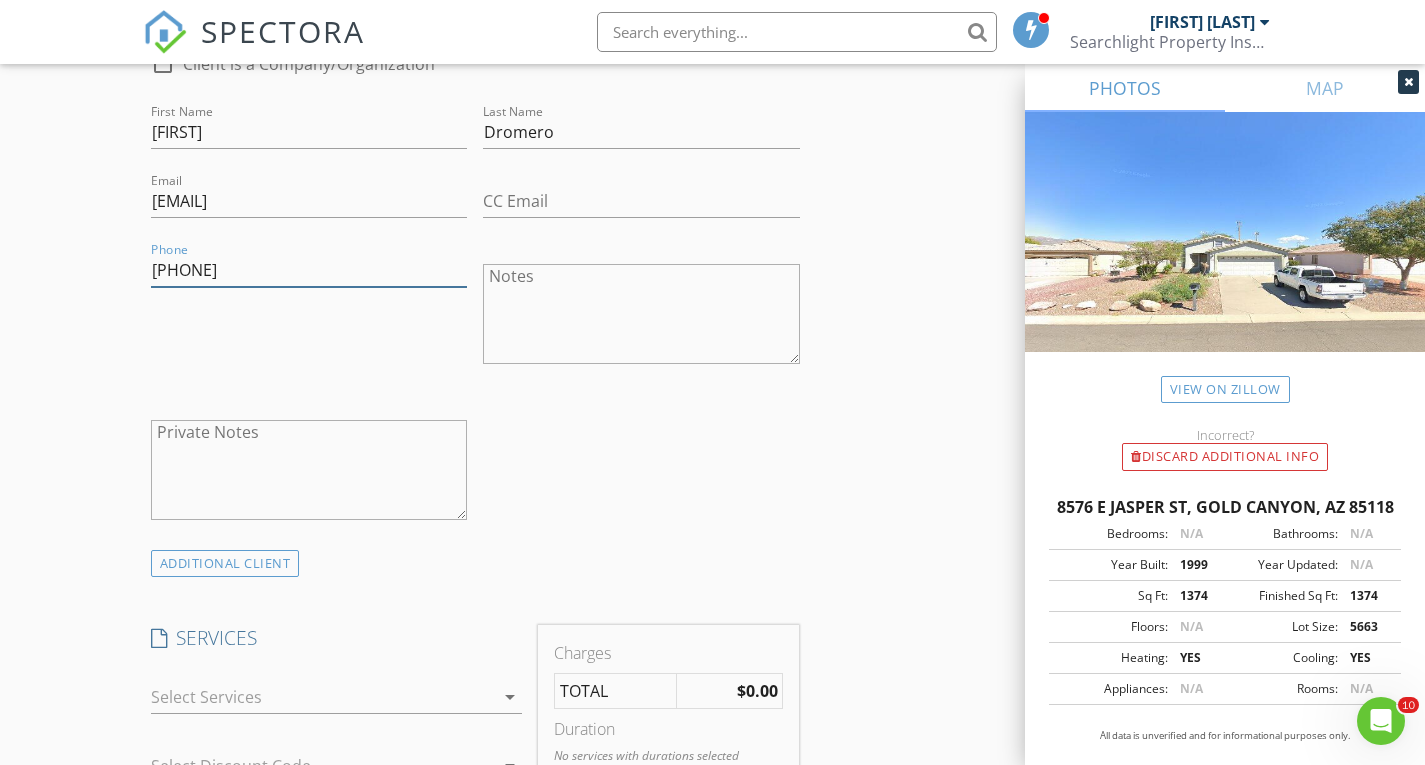 scroll, scrollTop: 1300, scrollLeft: 0, axis: vertical 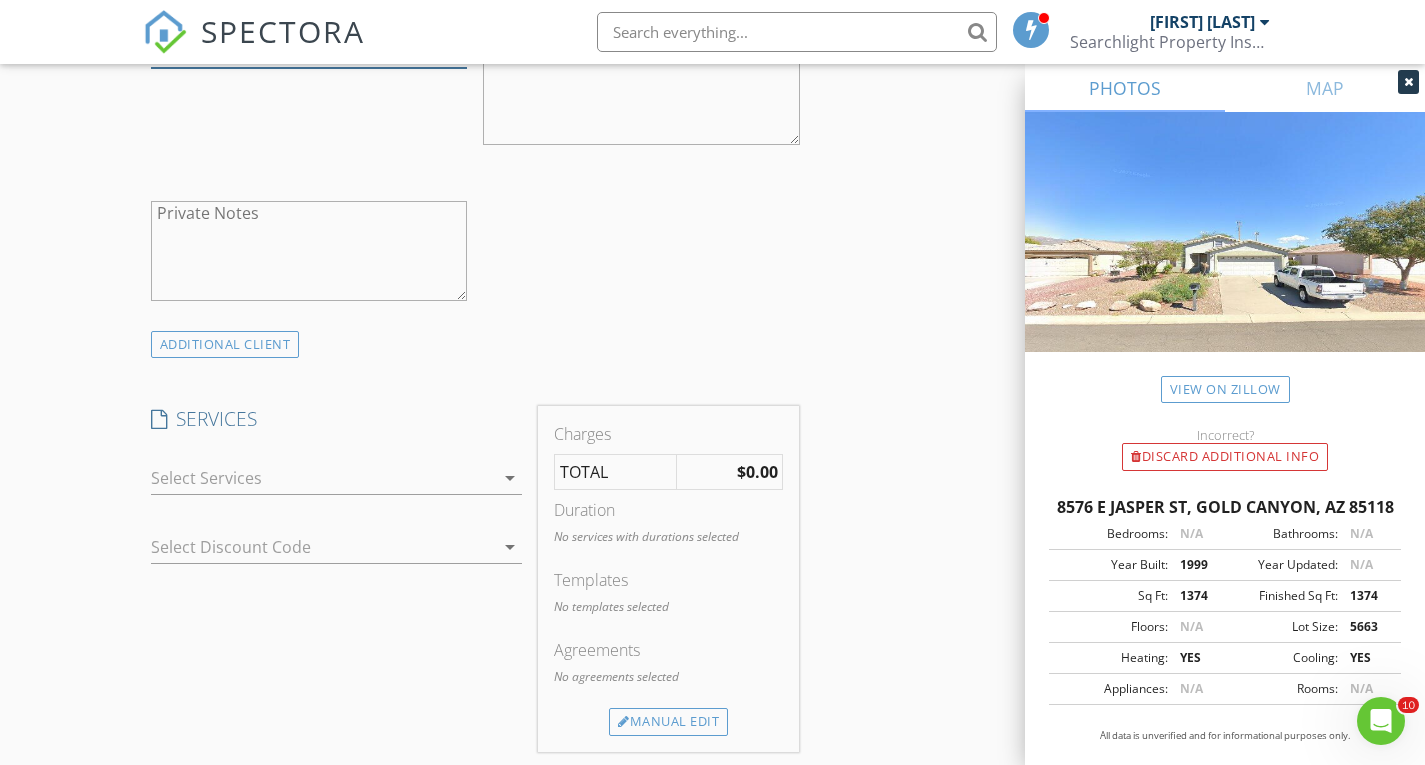 type on "[PHONE]" 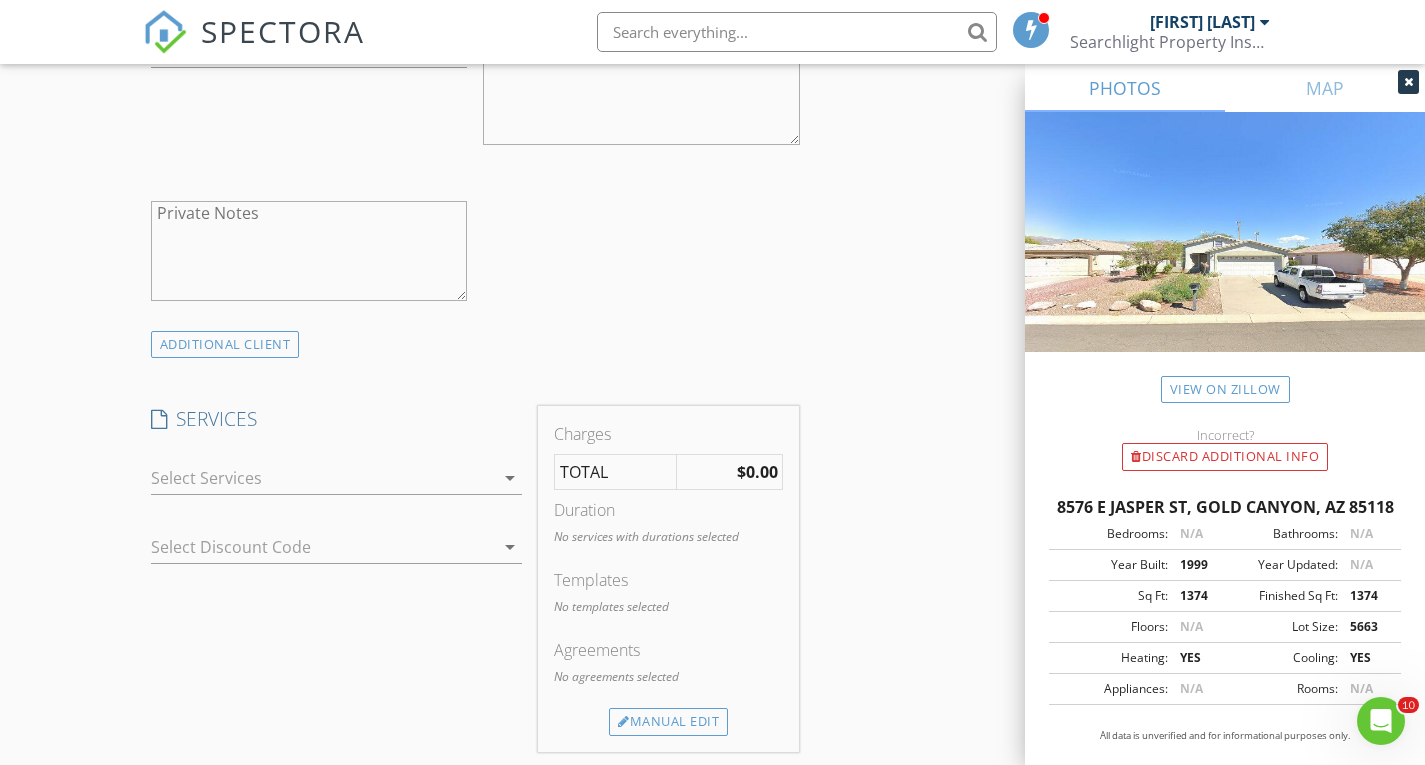 click at bounding box center (323, 478) 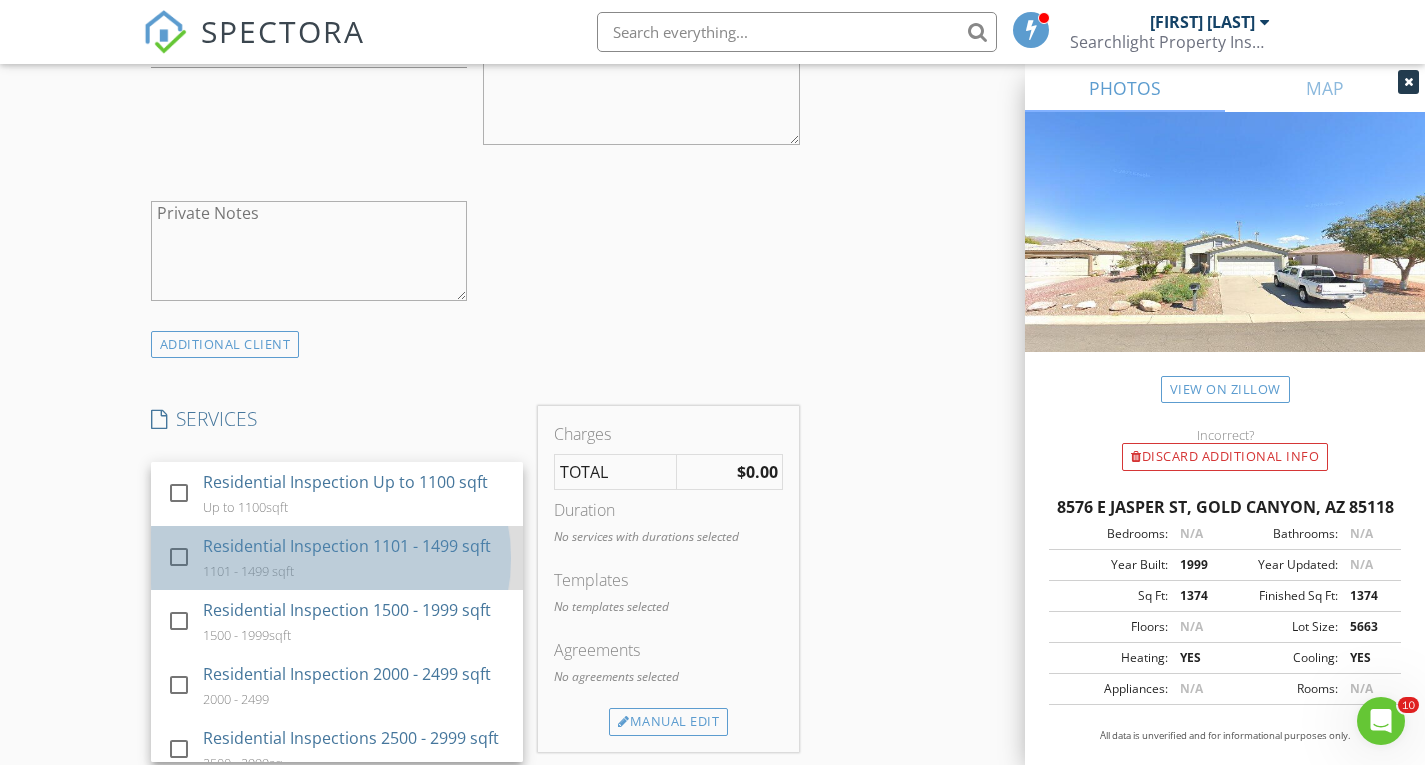 click on "Residential Inspection  1101 - 1499 sqft" at bounding box center [347, 546] 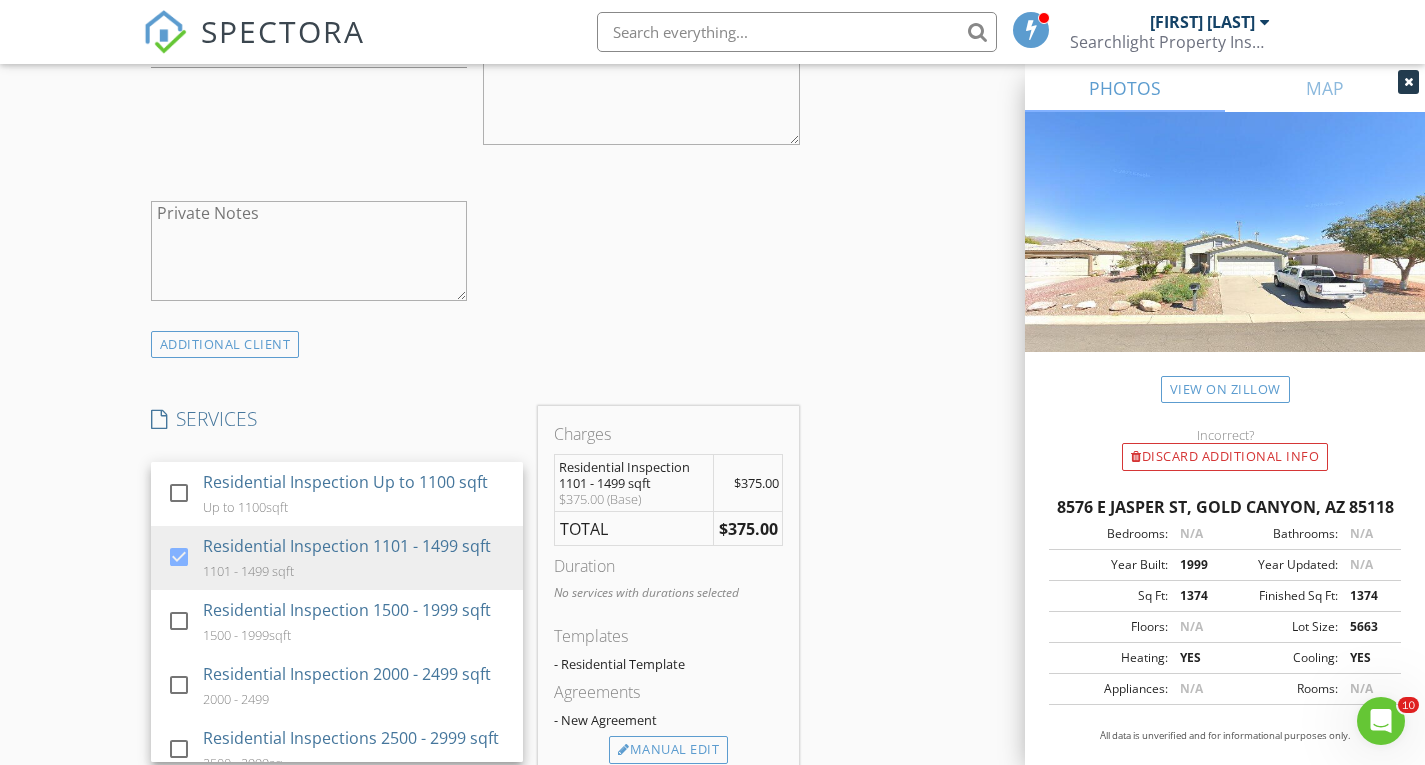scroll, scrollTop: 1500, scrollLeft: 0, axis: vertical 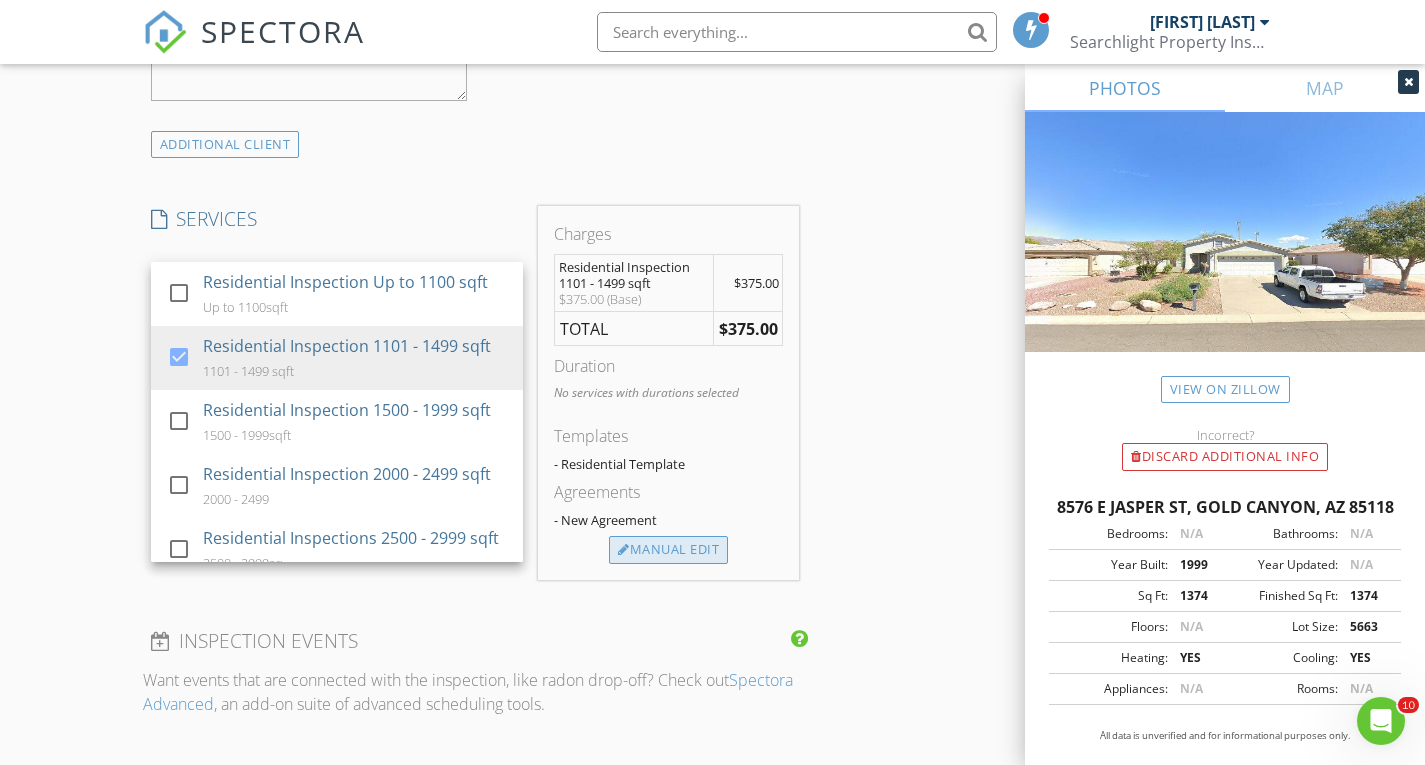 click on "Manual Edit" at bounding box center [668, 550] 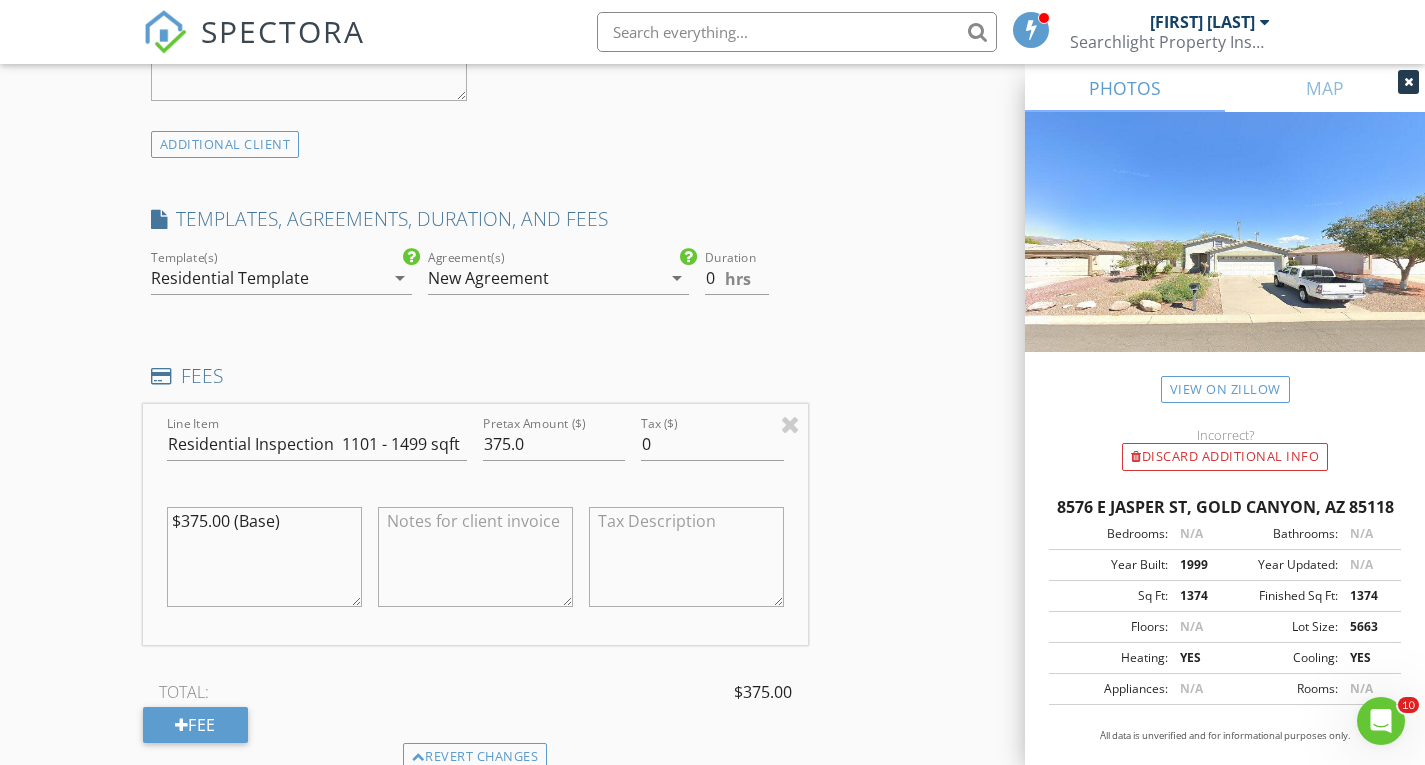 drag, startPoint x: 279, startPoint y: 520, endPoint x: 58, endPoint y: 514, distance: 221.08144 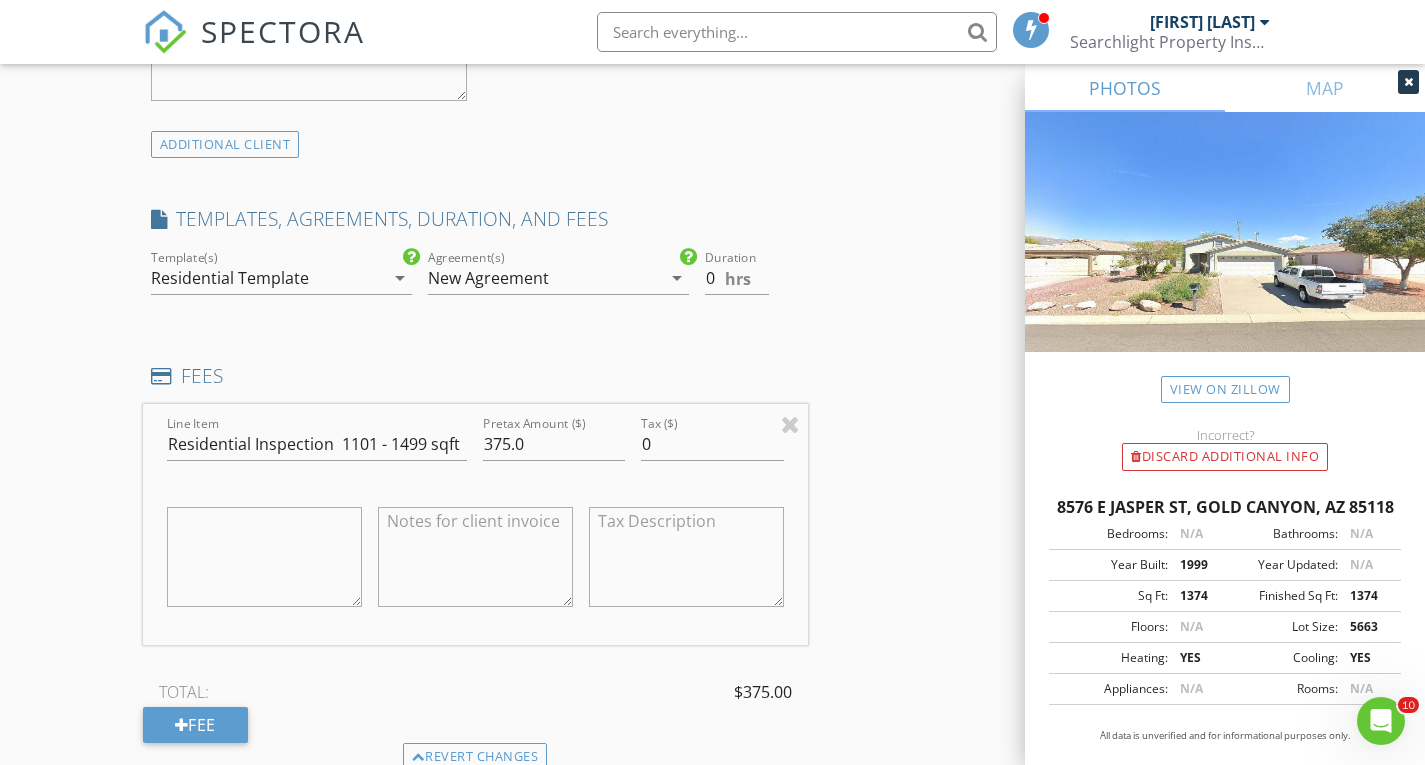 type 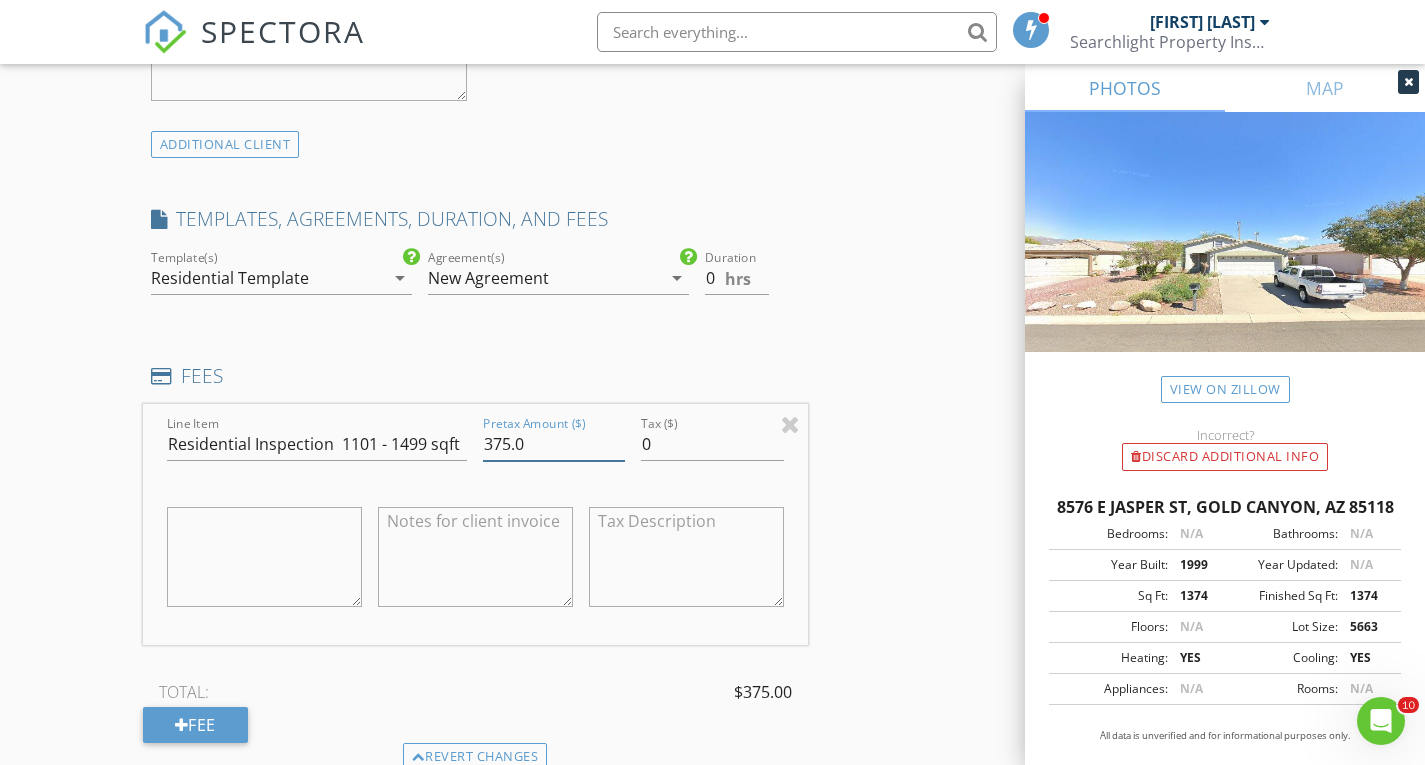 drag, startPoint x: 538, startPoint y: 442, endPoint x: 489, endPoint y: 459, distance: 51.86521 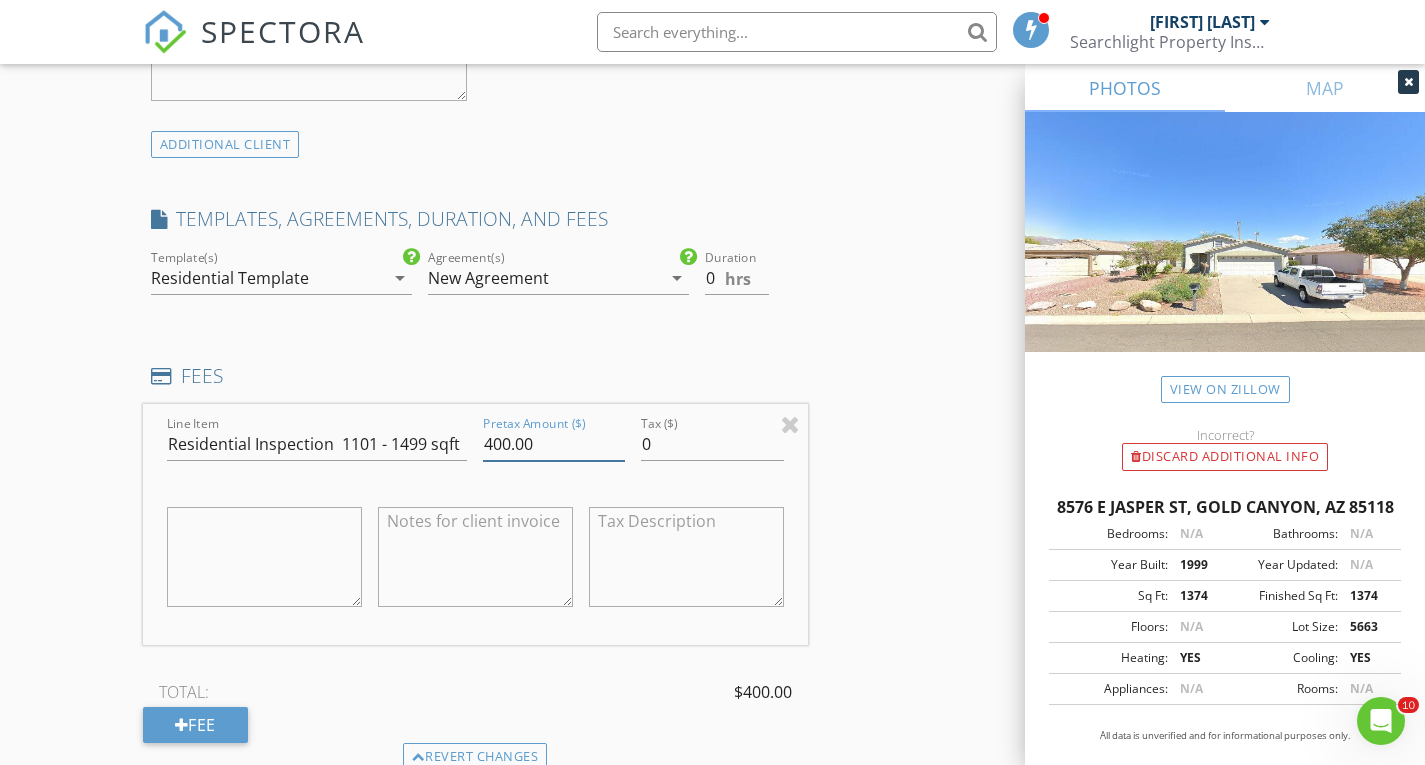 type on "400.00" 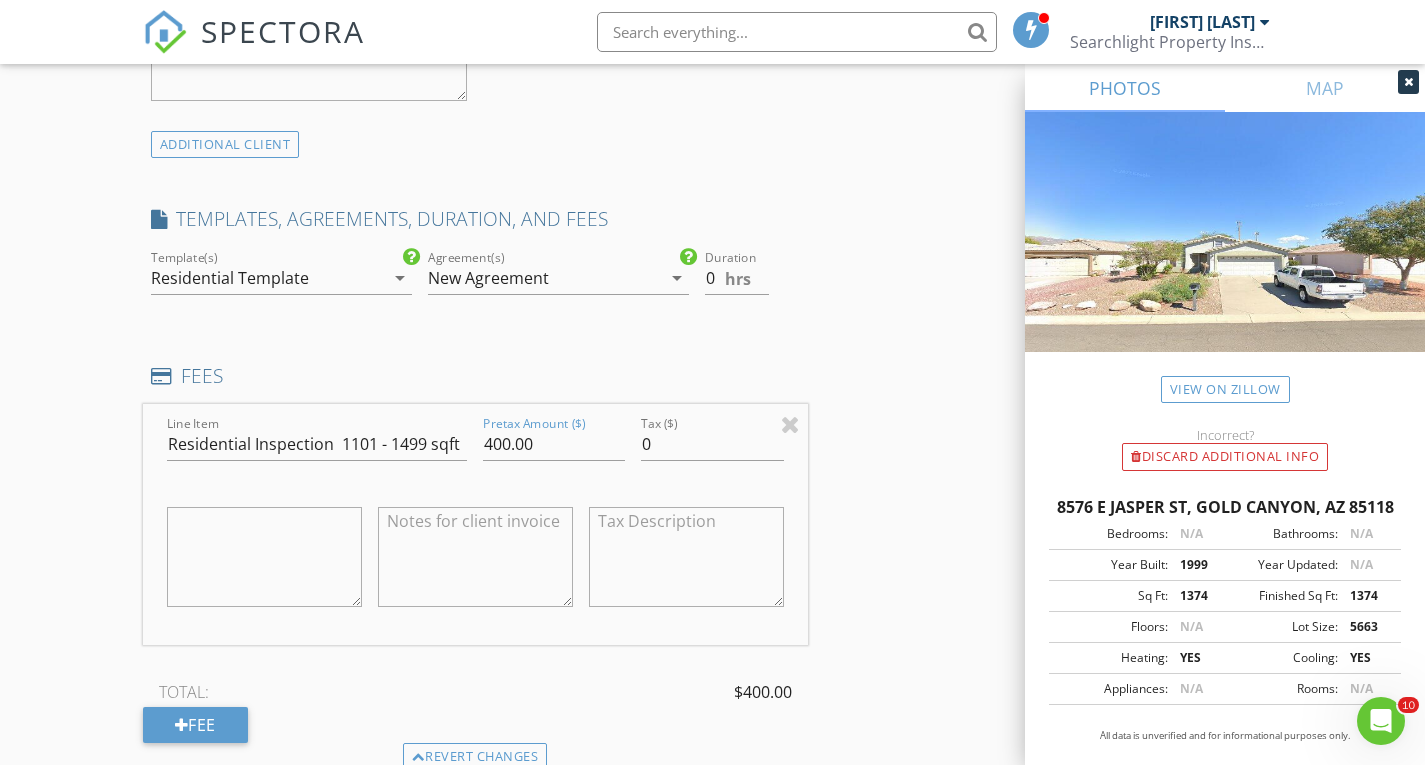 click on "INSPECTOR(S)
check_box   Brett Cook   PRIMARY   Brett Cook arrow_drop_down   check_box_outline_blank Brett Cook specifically requested
Date/Time
08/01/2025 6:00 PM
Location
Address Search       Address 8576 E Jasper St   Unit   City Gold Canyon   State AZ   Zip 85118   County Pinal     Square Feet 1374   Year Built 1999   Foundation Slab arrow_drop_down     Brett Cook     25.1 miles     (42 minutes)
client
check_box Enable Client CC email for this inspection   Client Search     check_box_outline_blank Client is a Company/Organization     First Name Alex   Last Name Dromero   Email alexdromero3@gmail.com   CC Email   Phone 480-516-1945           Notes   Private Notes
ADD ADDITIONAL client
SERVICES
check_box_outline_blank   Residential Inspection Up to 1100 sqft   check_box" at bounding box center (713, 514) 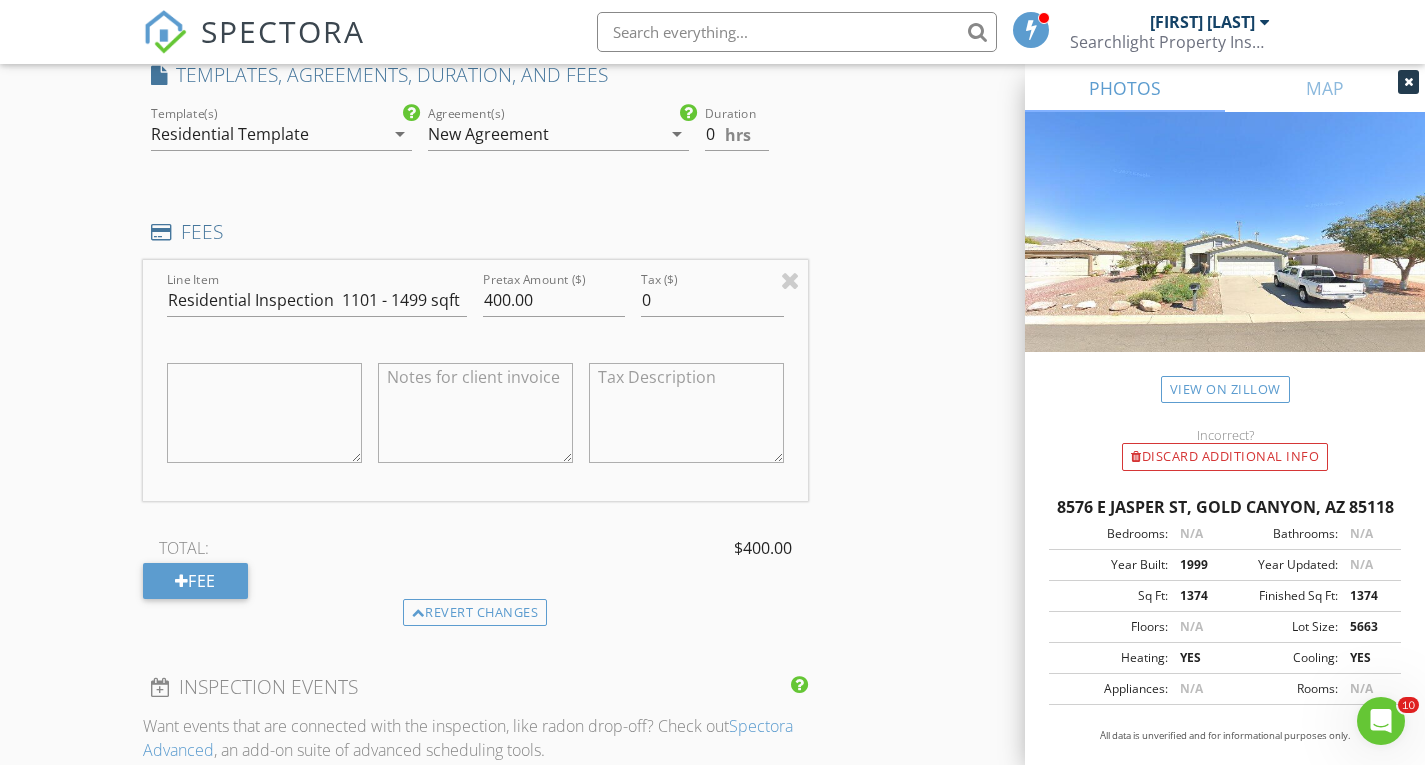 scroll, scrollTop: 1700, scrollLeft: 0, axis: vertical 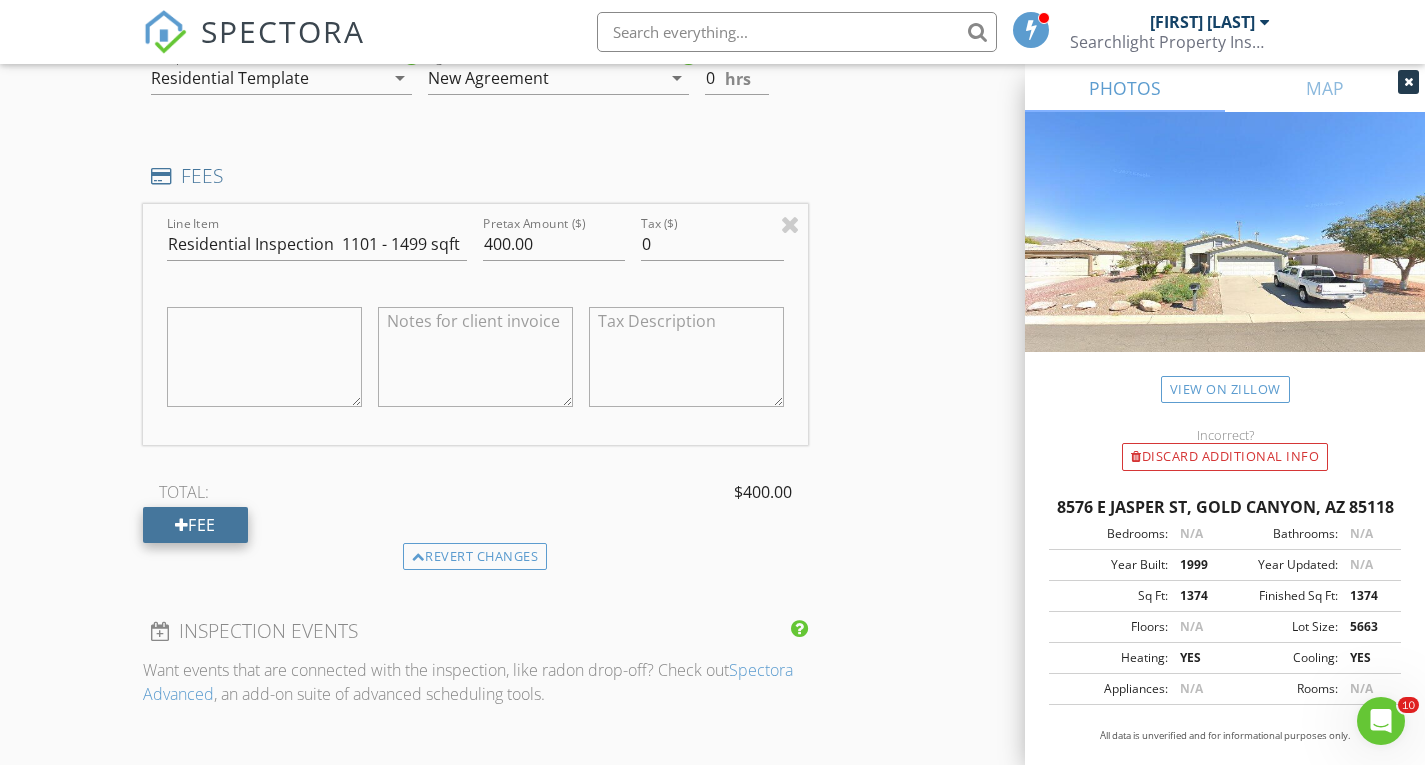 click on "Fee" at bounding box center (195, 525) 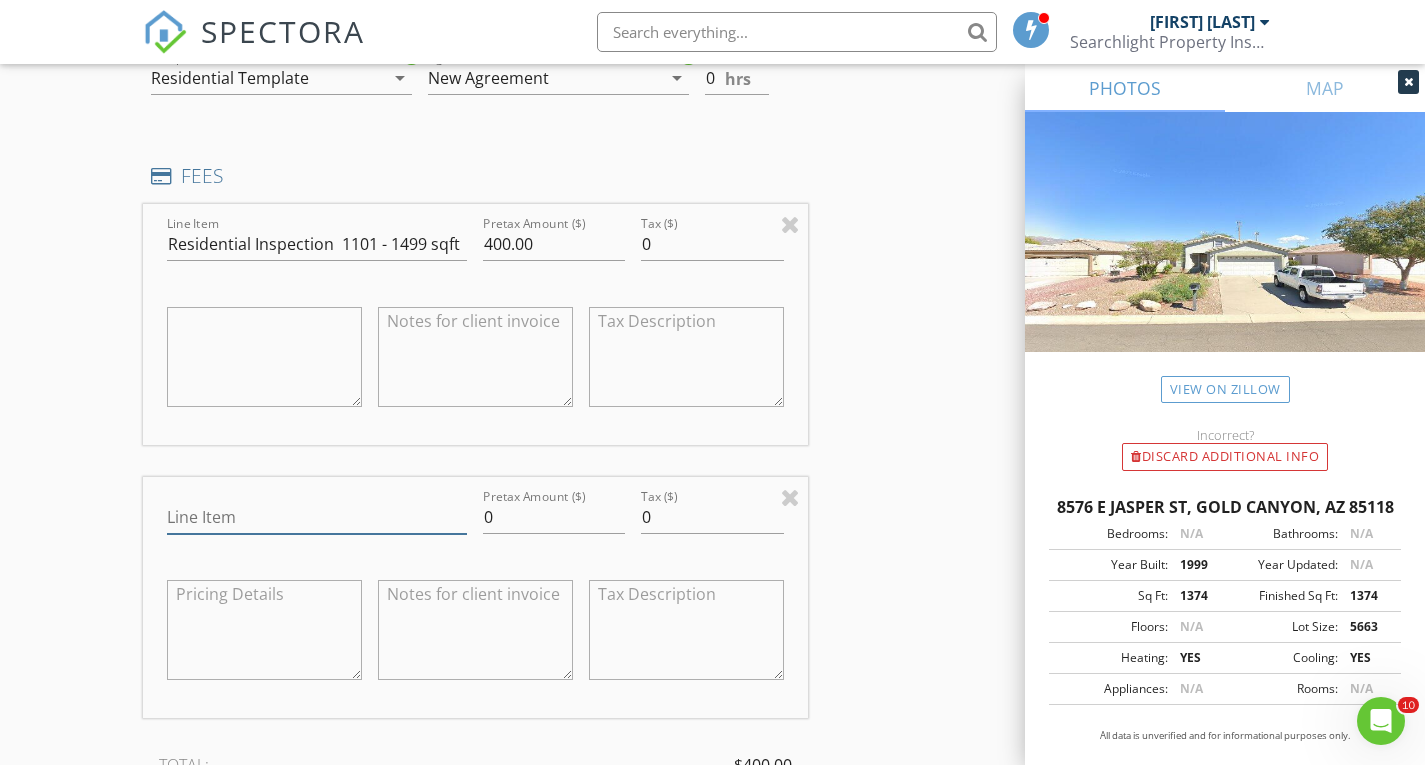 click on "Line Item" at bounding box center [317, 517] 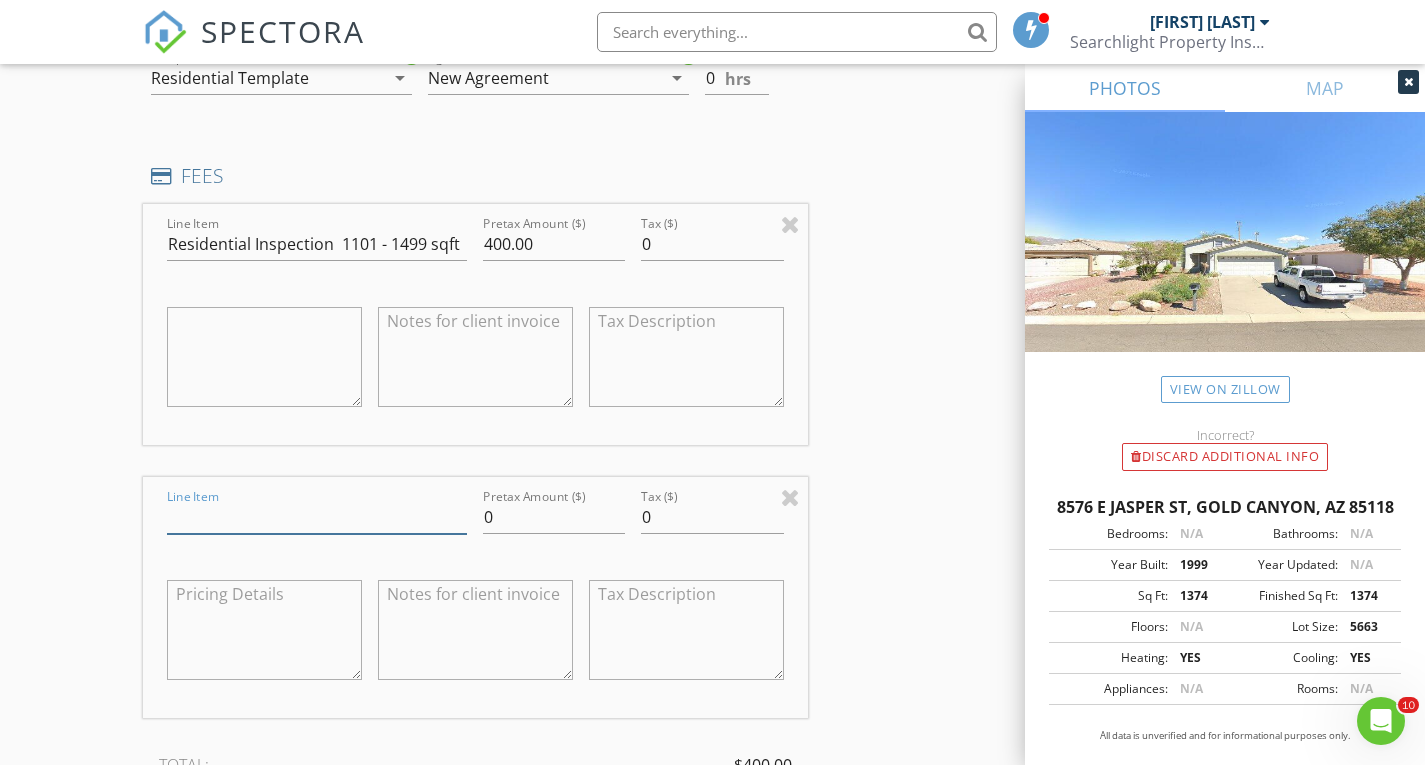 type on "Termite Inspection" 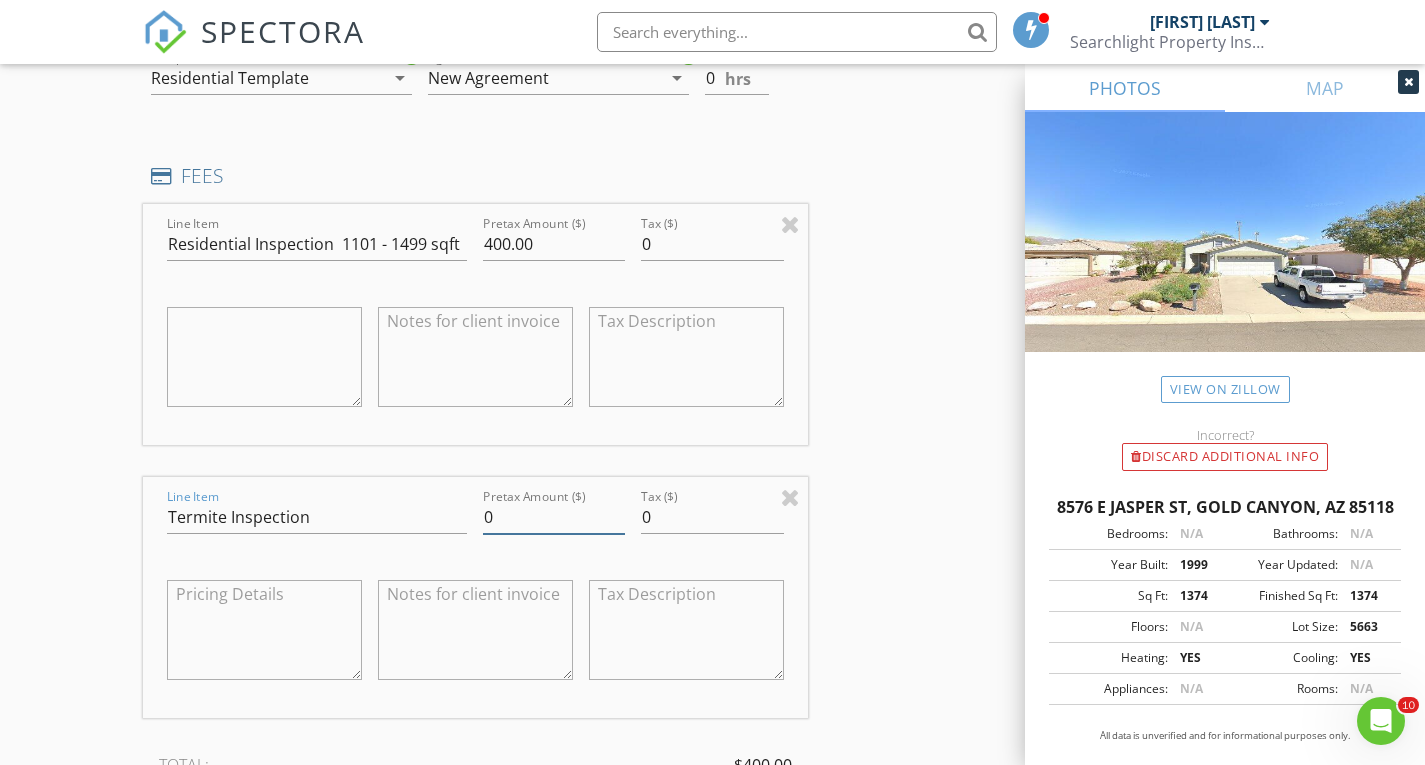 click on "0" at bounding box center (554, 517) 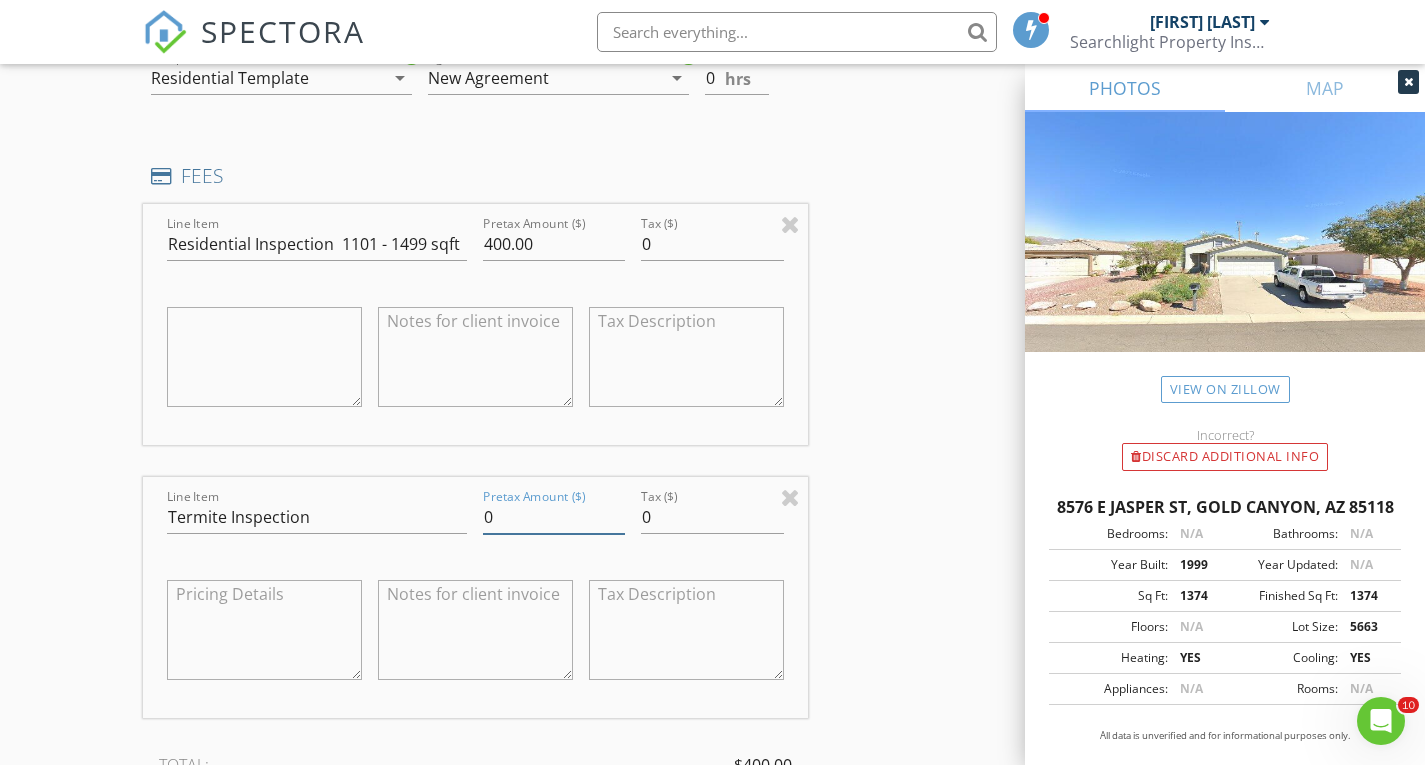 drag, startPoint x: 493, startPoint y: 522, endPoint x: 483, endPoint y: 525, distance: 10.440307 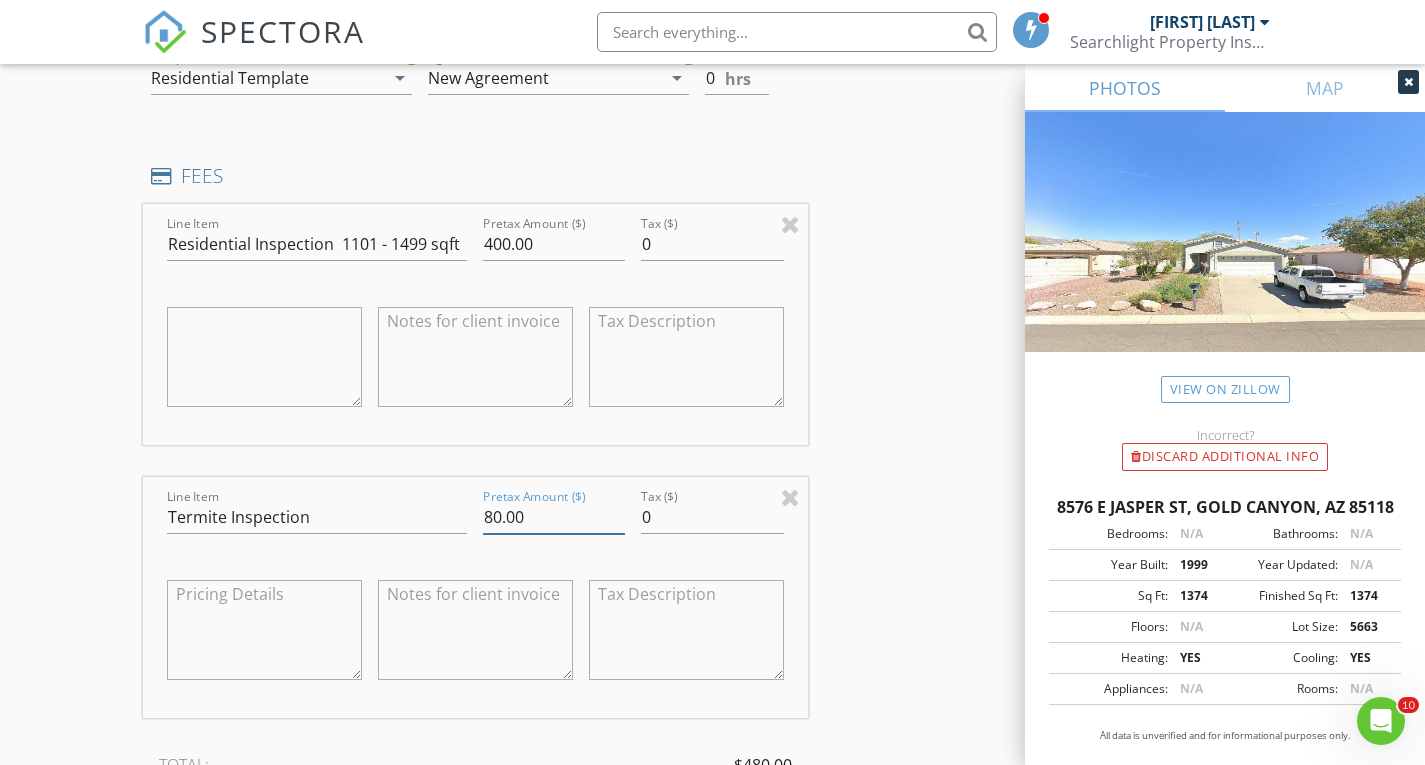 type on "80.00" 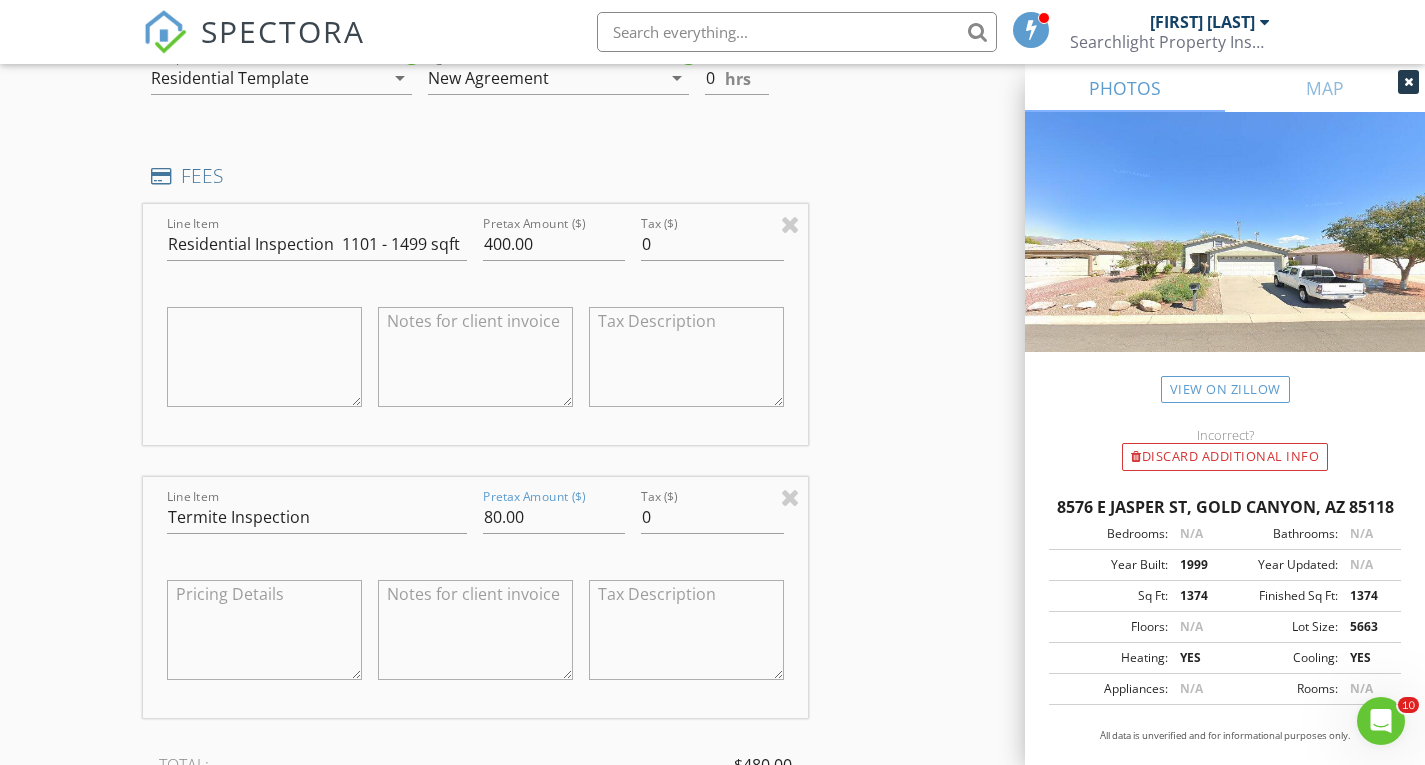 click on "INSPECTOR(S)
check_box   Brett Cook   PRIMARY   Brett Cook arrow_drop_down   check_box_outline_blank Brett Cook specifically requested
Date/Time
08/01/2025 6:00 PM
Location
Address Search       Address 8576 E Jasper St   Unit   City Gold Canyon   State AZ   Zip 85118   County Pinal     Square Feet 1374   Year Built 1999   Foundation Slab arrow_drop_down     Brett Cook     25.1 miles     (42 minutes)
client
check_box Enable Client CC email for this inspection   Client Search     check_box_outline_blank Client is a Company/Organization     First Name Alex   Last Name Dromero   Email alexdromero3@gmail.com   CC Email   Phone 480-516-1945           Notes   Private Notes
ADD ADDITIONAL client
SERVICES
check_box_outline_blank   Residential Inspection Up to 1100 sqft   check_box" at bounding box center (713, 451) 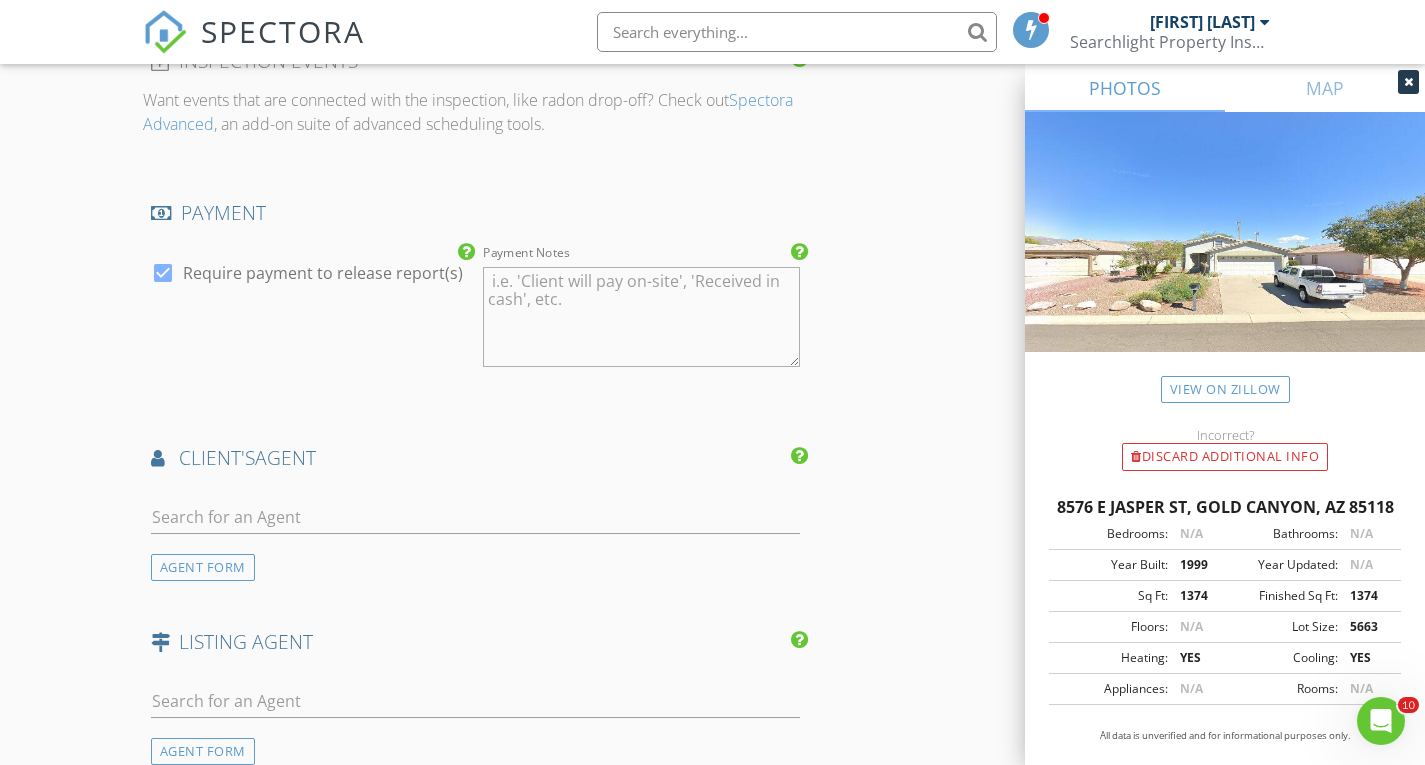 scroll, scrollTop: 2600, scrollLeft: 0, axis: vertical 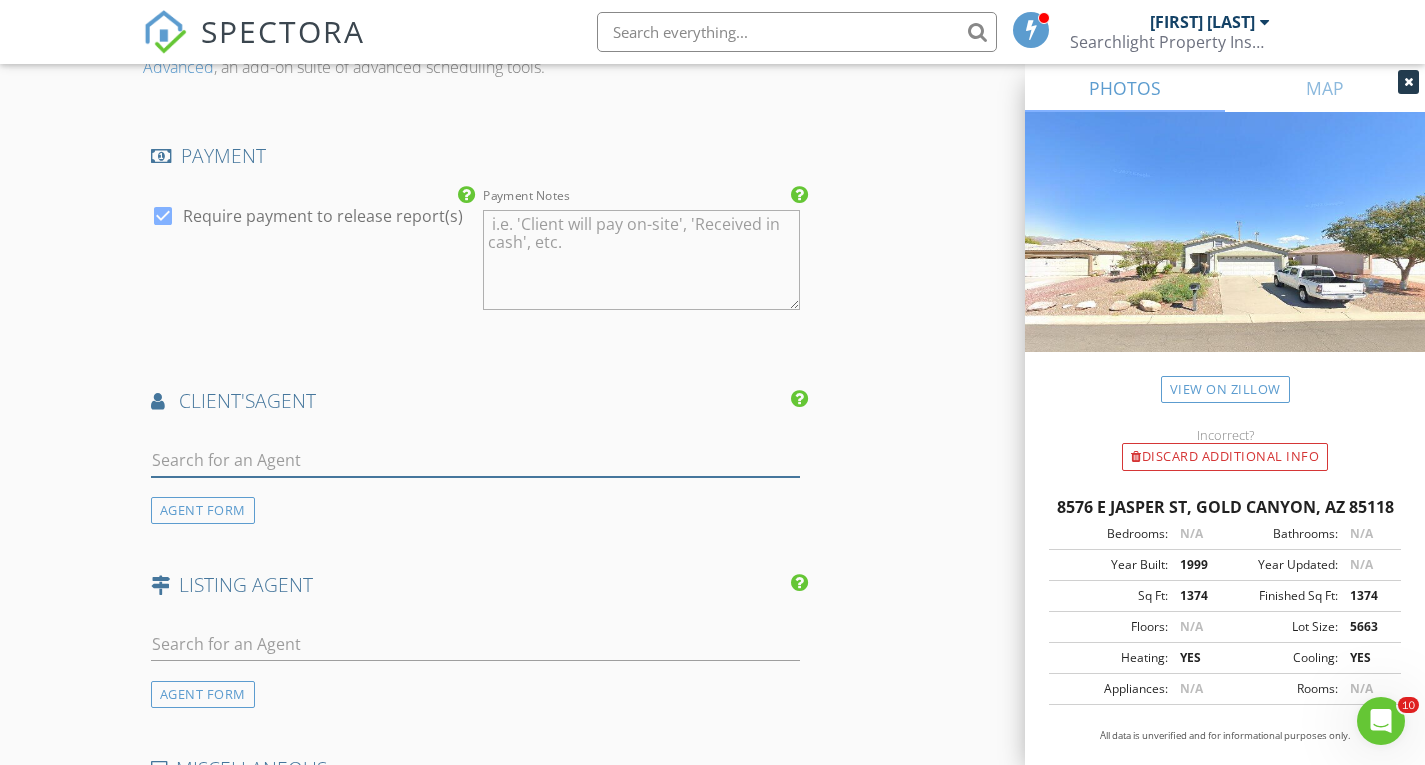 click at bounding box center (475, 460) 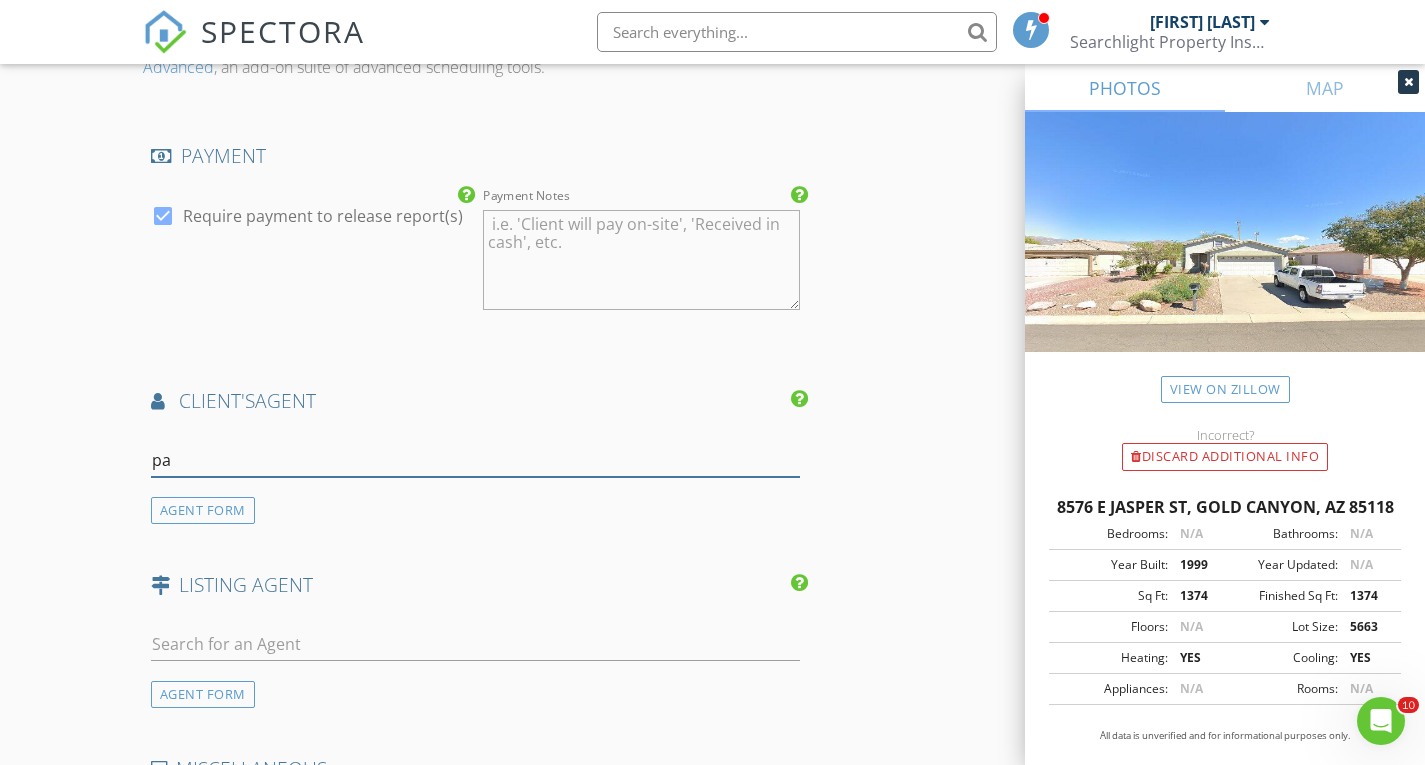 type on "paige" 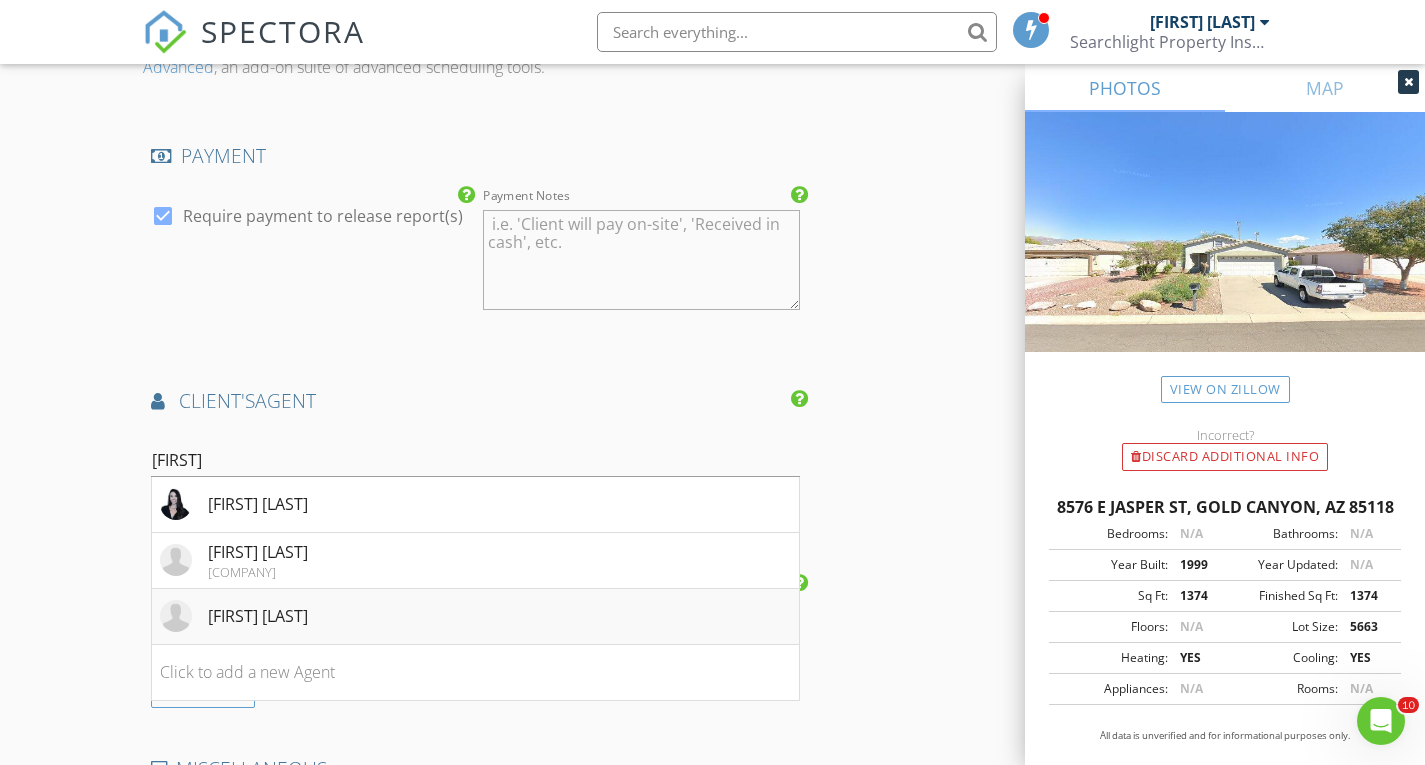 click on "[FIRST] [LAST]" at bounding box center (475, 617) 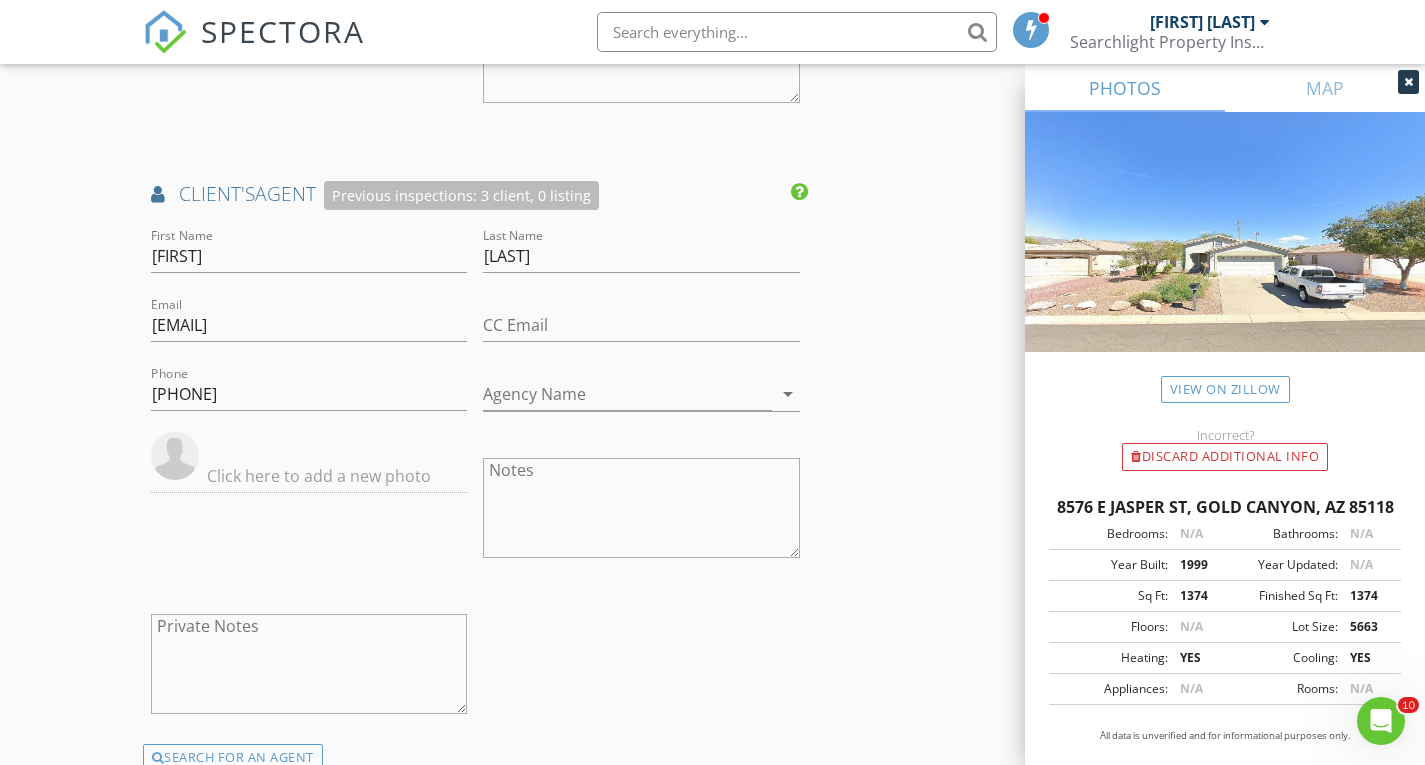 scroll, scrollTop: 3500, scrollLeft: 0, axis: vertical 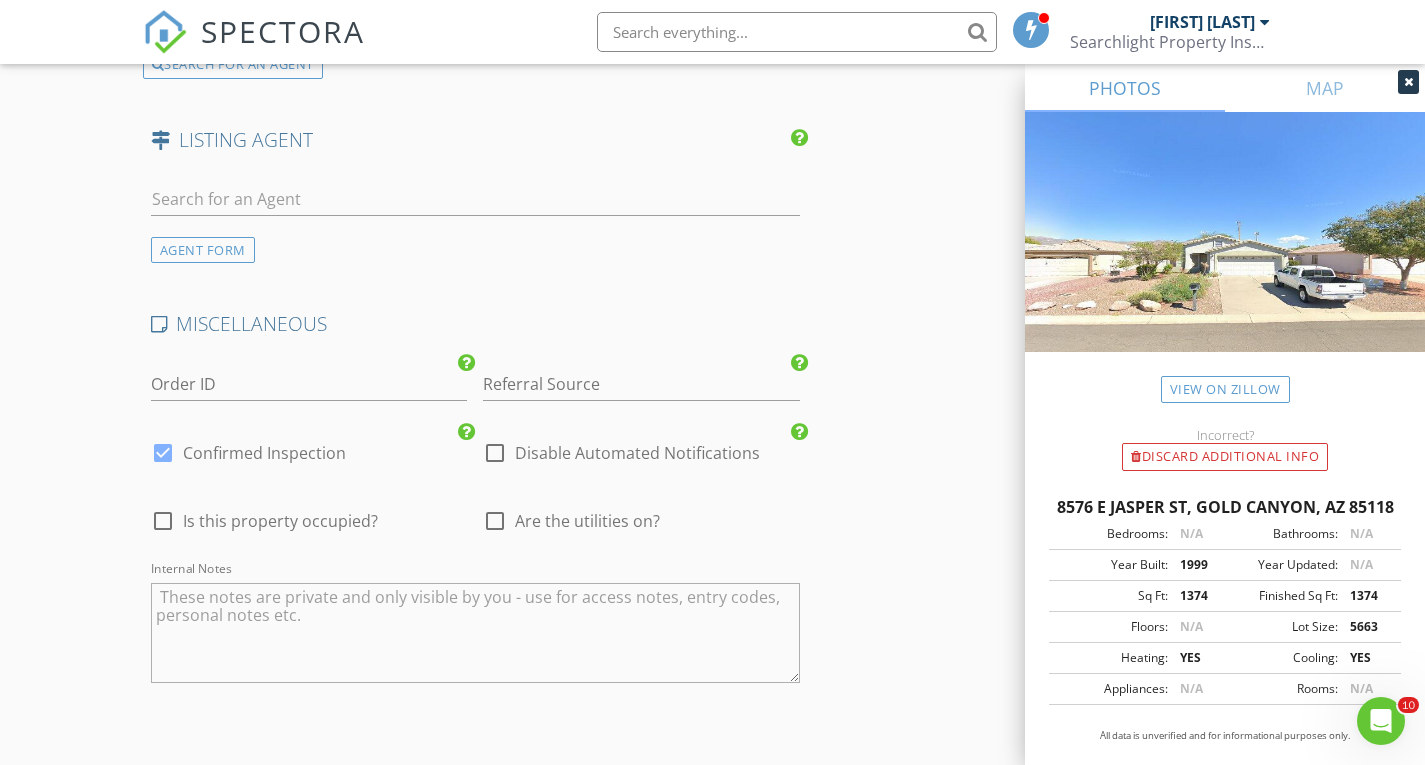 click at bounding box center [495, 521] 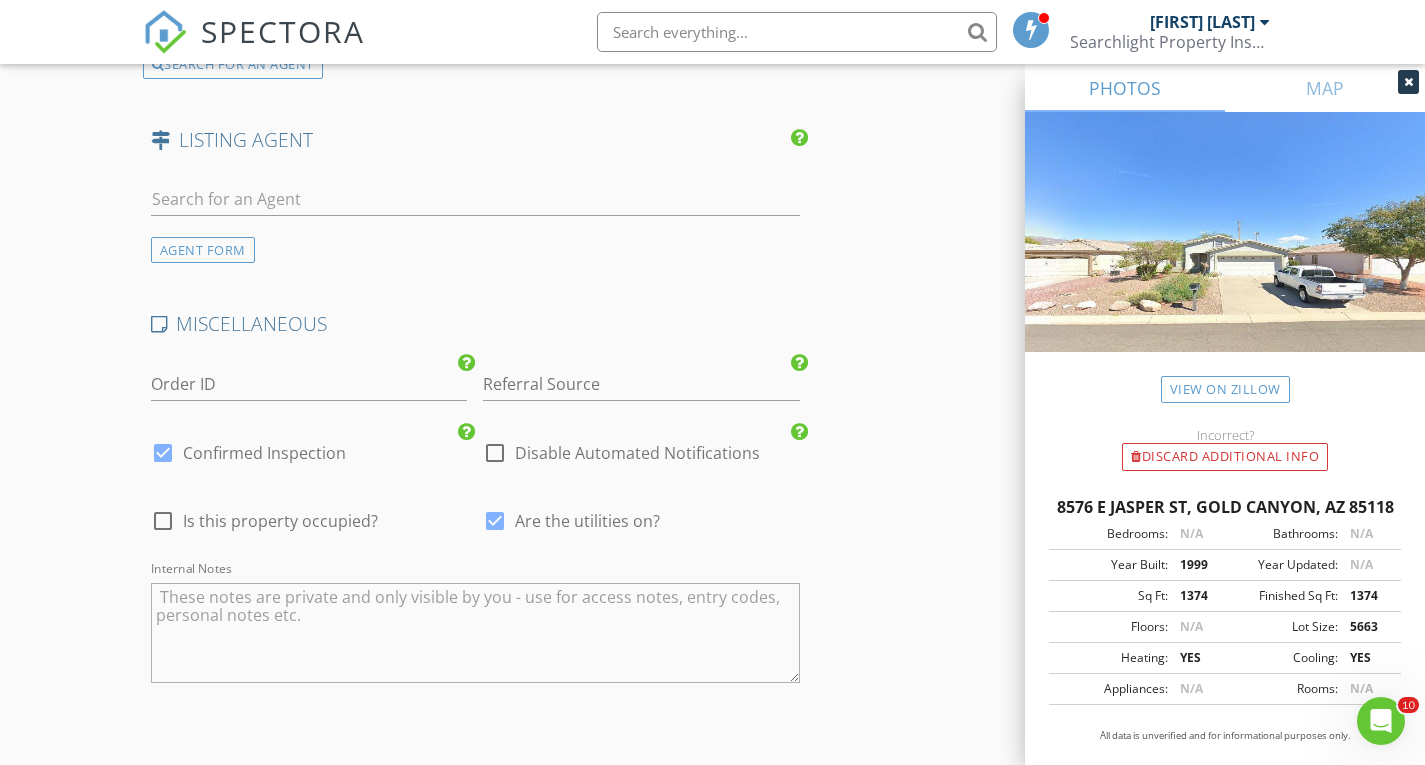 click at bounding box center (475, 633) 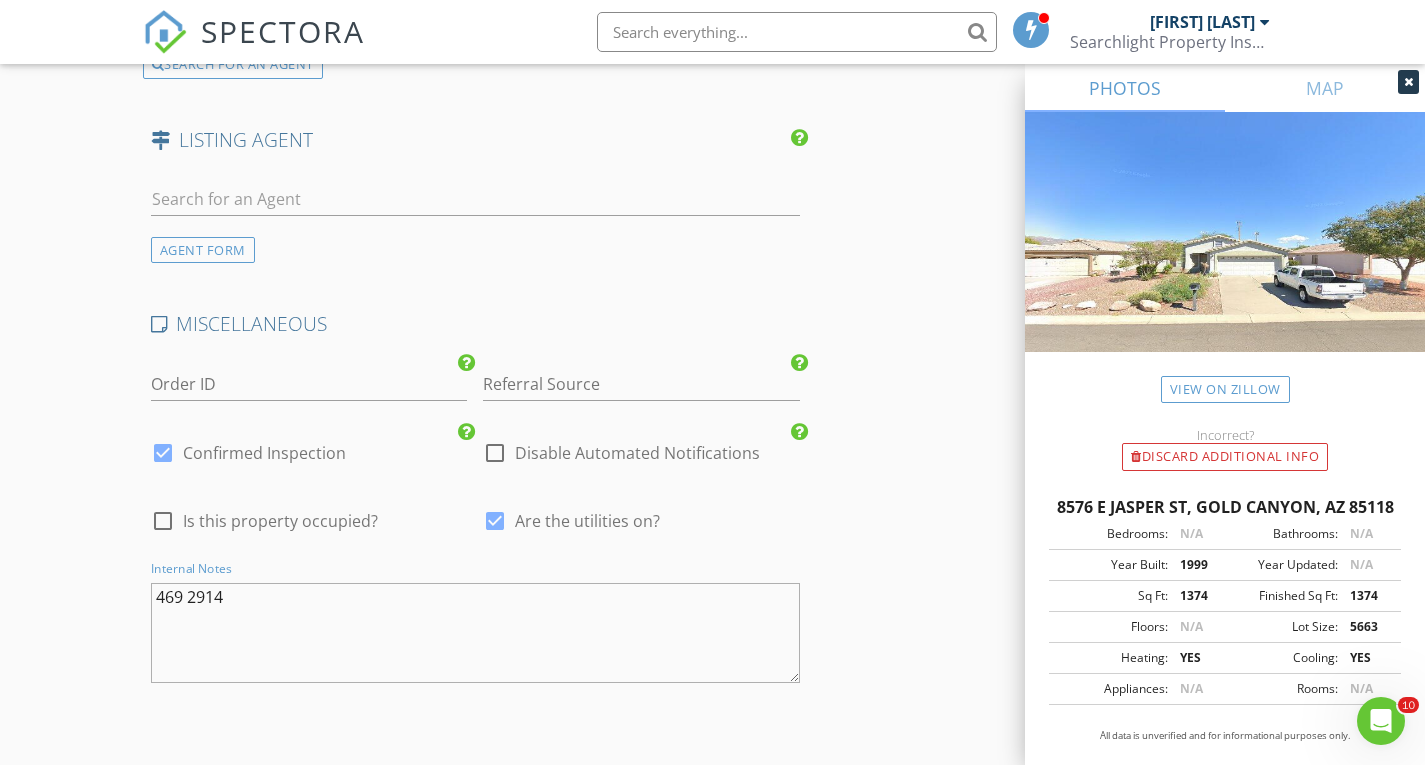 type on "[PHONE]" 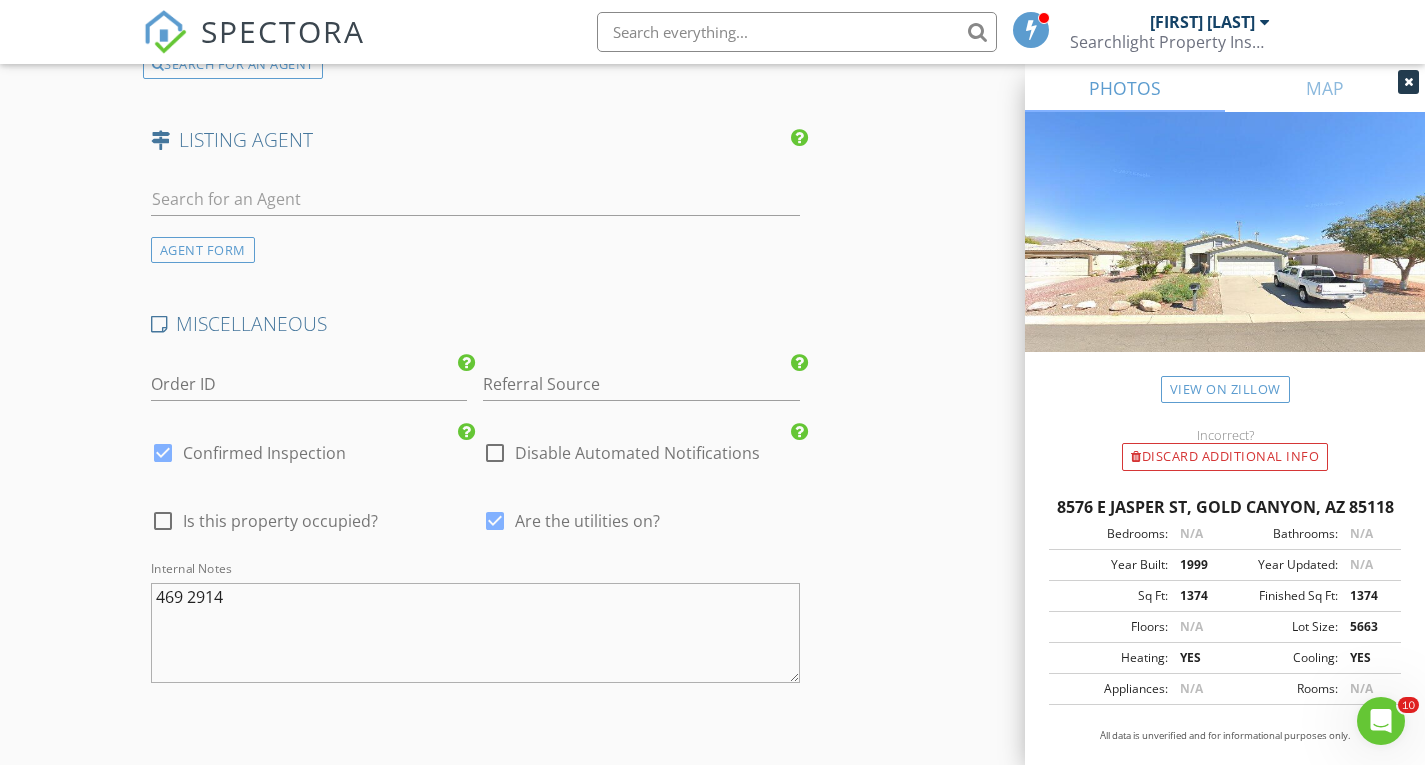 click on "INSPECTOR(S)
check_box   Brett Cook   PRIMARY   Brett Cook arrow_drop_down   check_box_outline_blank Brett Cook specifically requested
Date/Time
08/01/2025 6:00 PM
Location
Address Search       Address 8576 E Jasper St   Unit   City Gold Canyon   State AZ   Zip 85118   County Pinal     Square Feet 1374   Year Built 1999   Foundation Slab arrow_drop_down     Brett Cook     25.1 miles     (42 minutes)
client
check_box Enable Client CC email for this inspection   Client Search     check_box_outline_blank Client is a Company/Organization     First Name Alex   Last Name Dromero   Email alexdromero3@gmail.com   CC Email   Phone 480-516-1945           Notes   Private Notes
ADD ADDITIONAL client
SERVICES
check_box_outline_blank   Residential Inspection Up to 1100 sqft   check_box" at bounding box center (713, -1122) 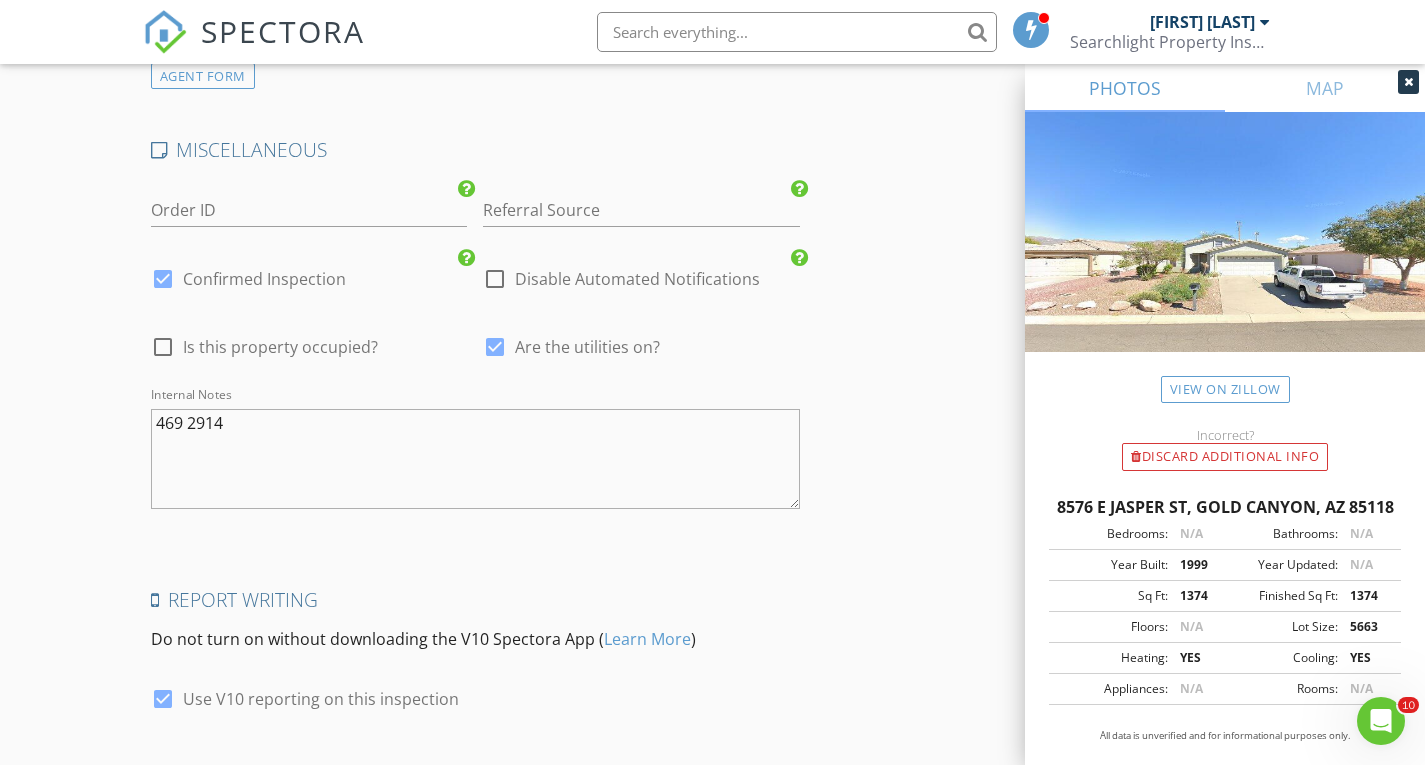 scroll, scrollTop: 3808, scrollLeft: 0, axis: vertical 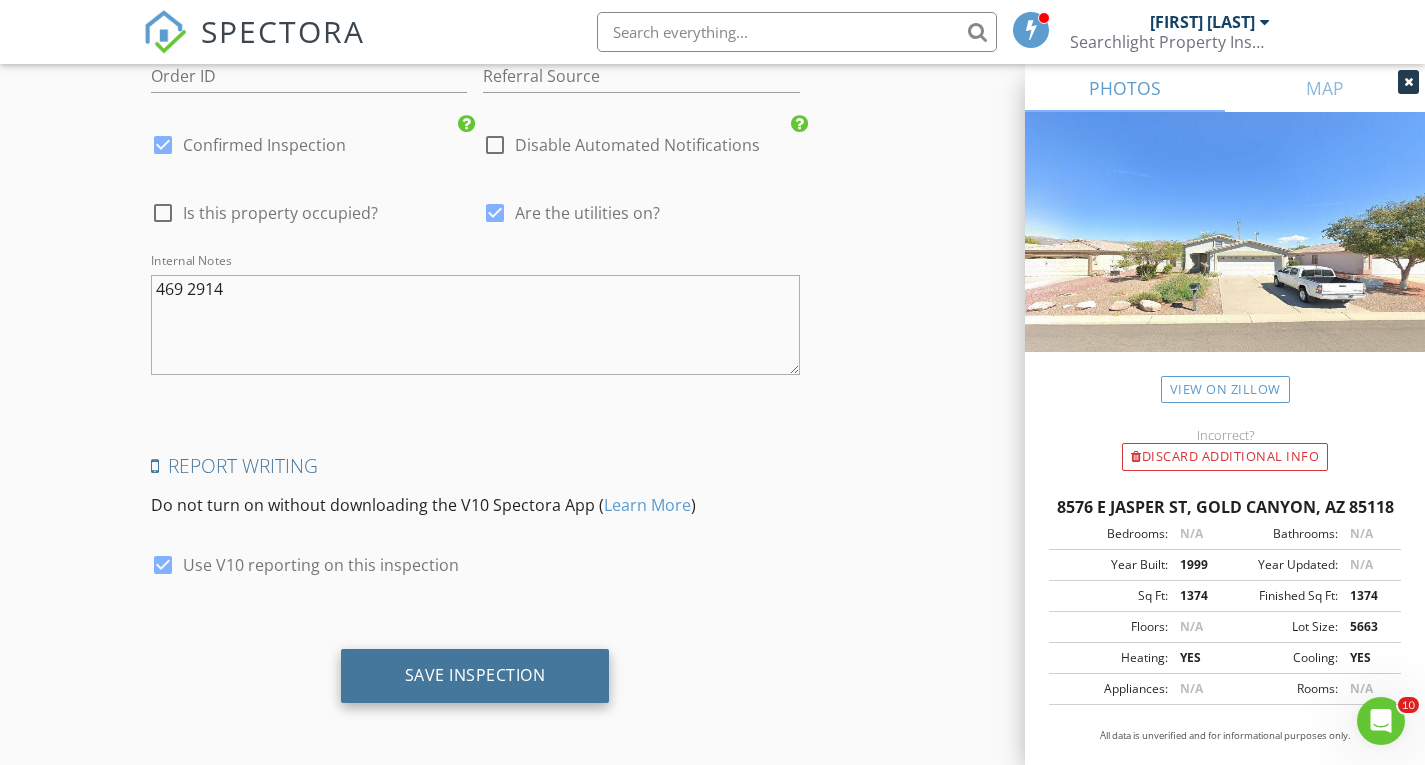 click on "Save Inspection" at bounding box center (475, 675) 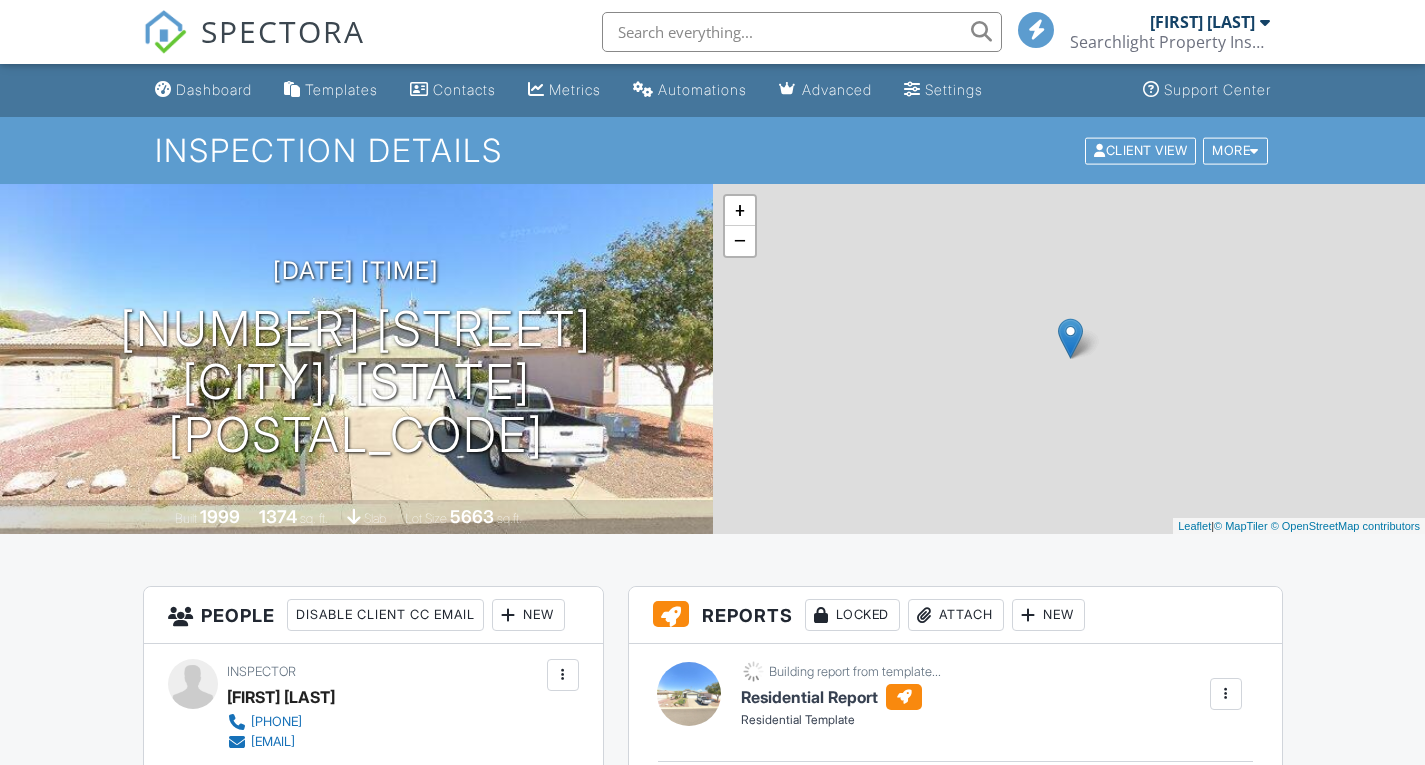 scroll, scrollTop: 0, scrollLeft: 0, axis: both 